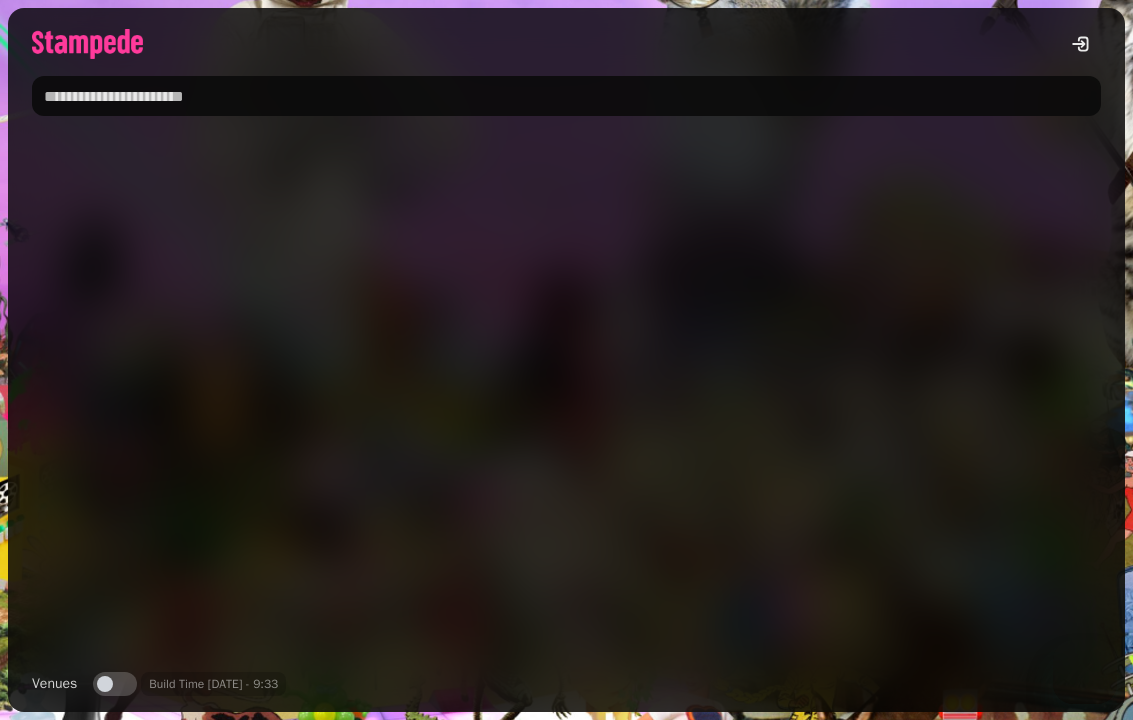scroll, scrollTop: 0, scrollLeft: 0, axis: both 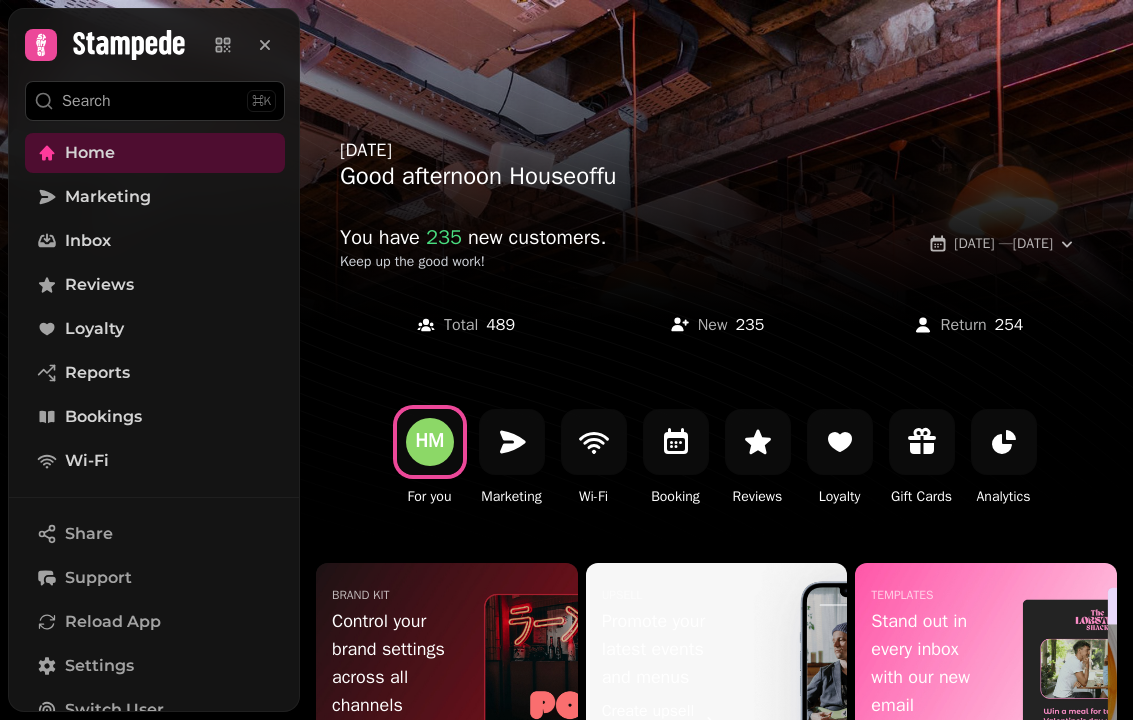 click on "Bookings" at bounding box center (103, 417) 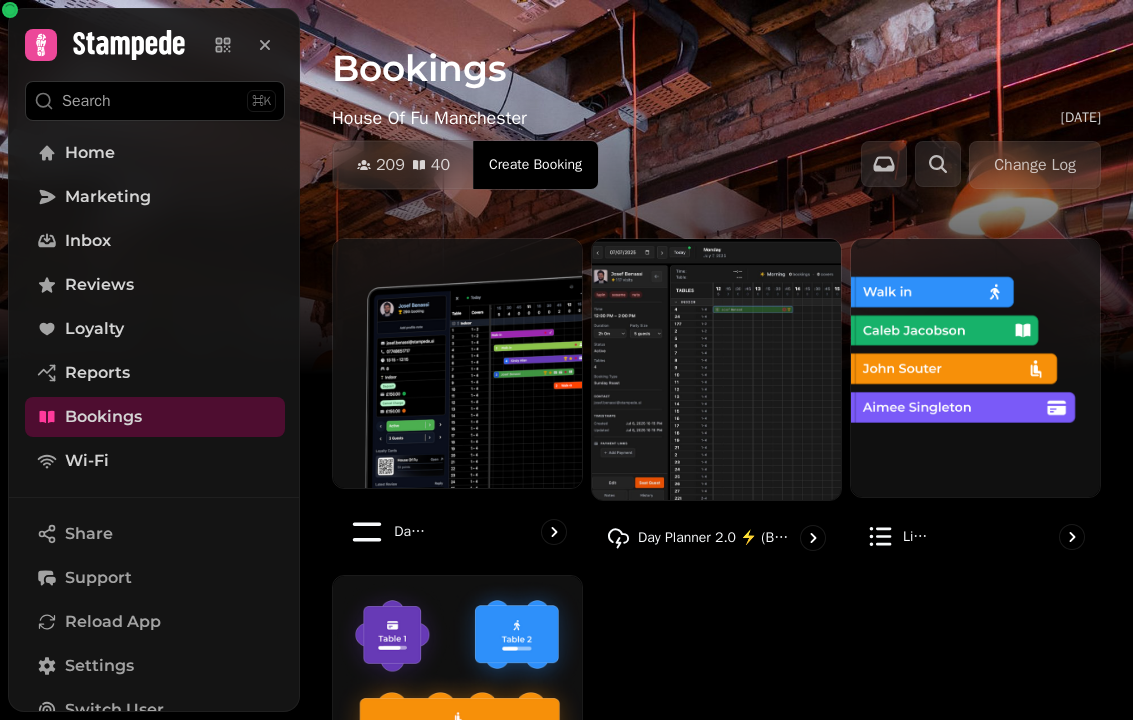 click at bounding box center [457, 363] 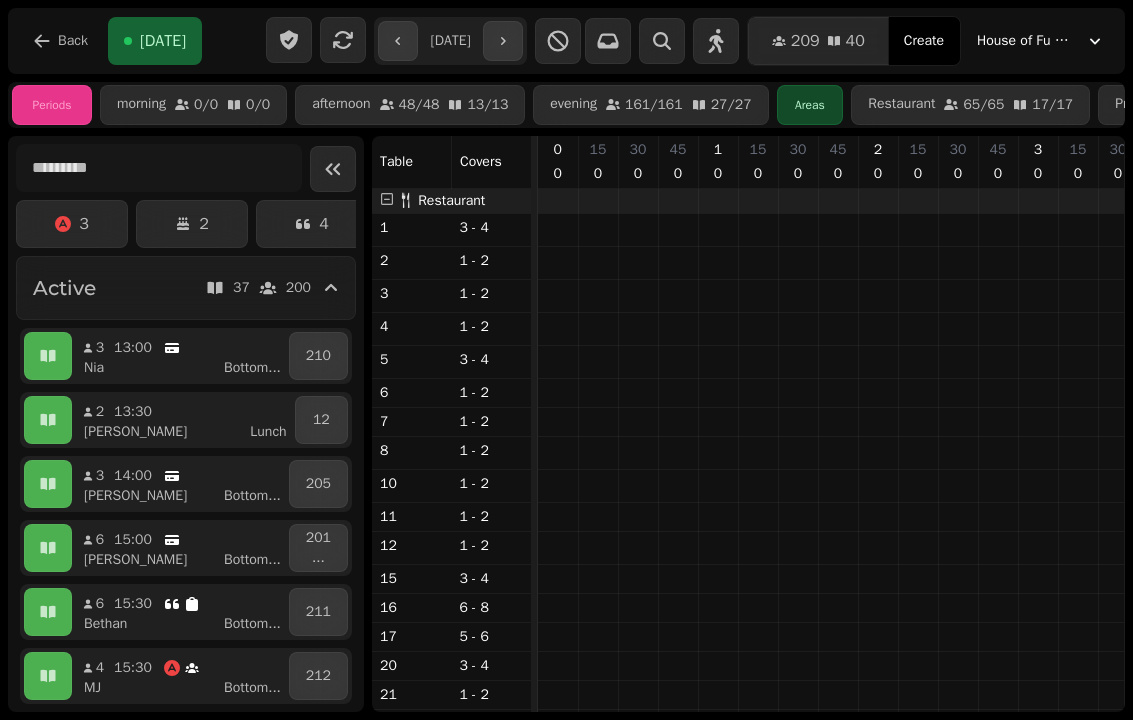 scroll, scrollTop: 0, scrollLeft: 2037, axis: horizontal 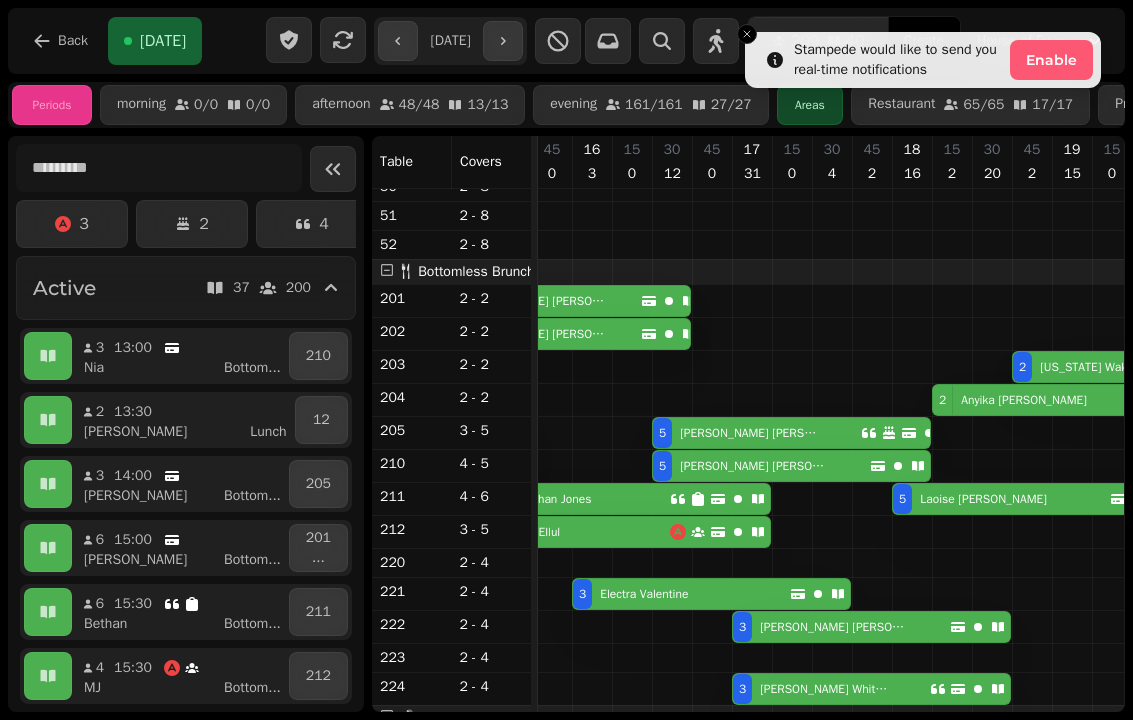 click at bounding box center [747, 34] 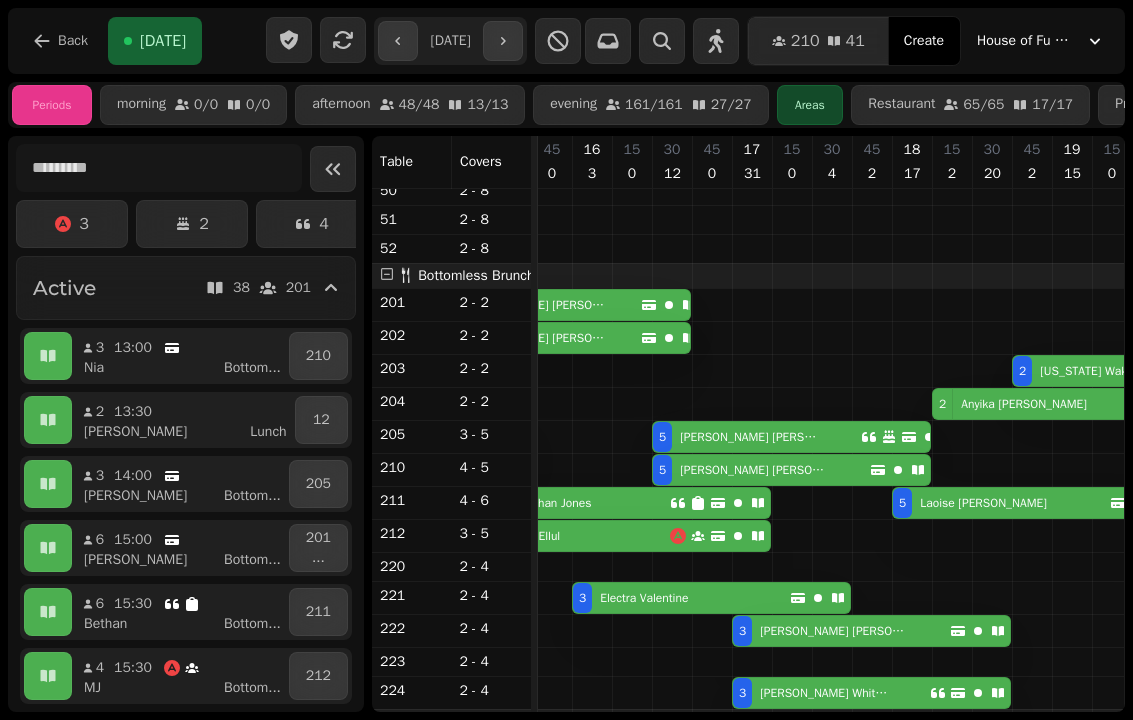 scroll, scrollTop: 824, scrollLeft: 2418, axis: both 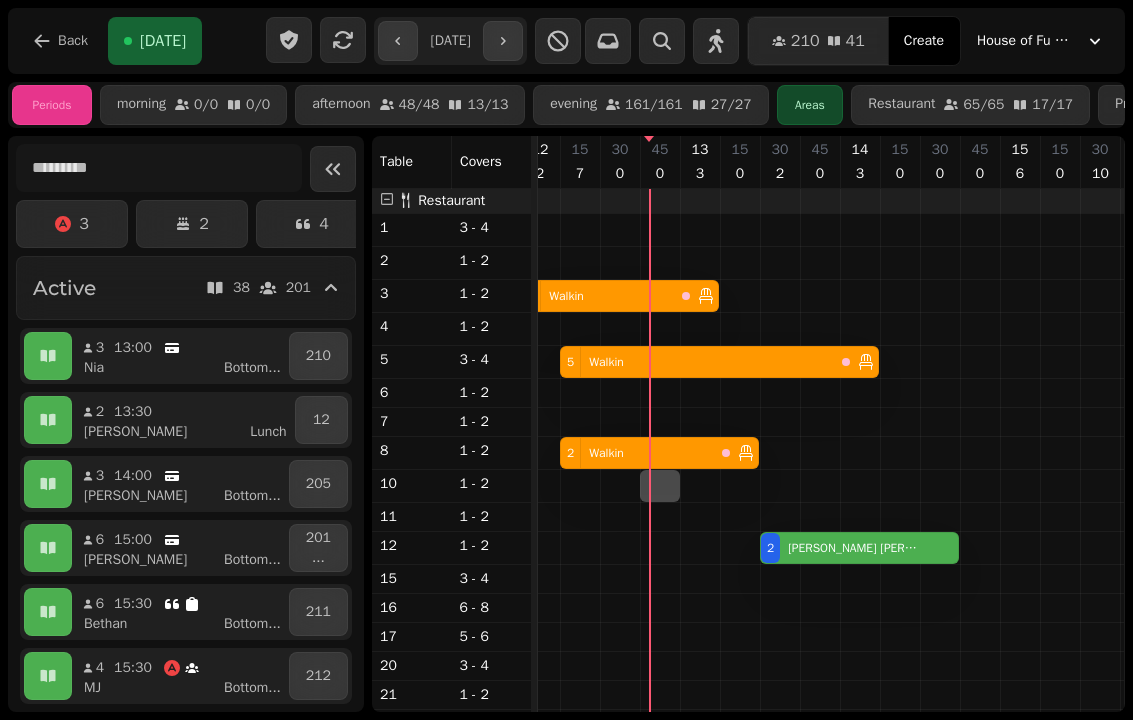 select on "*" 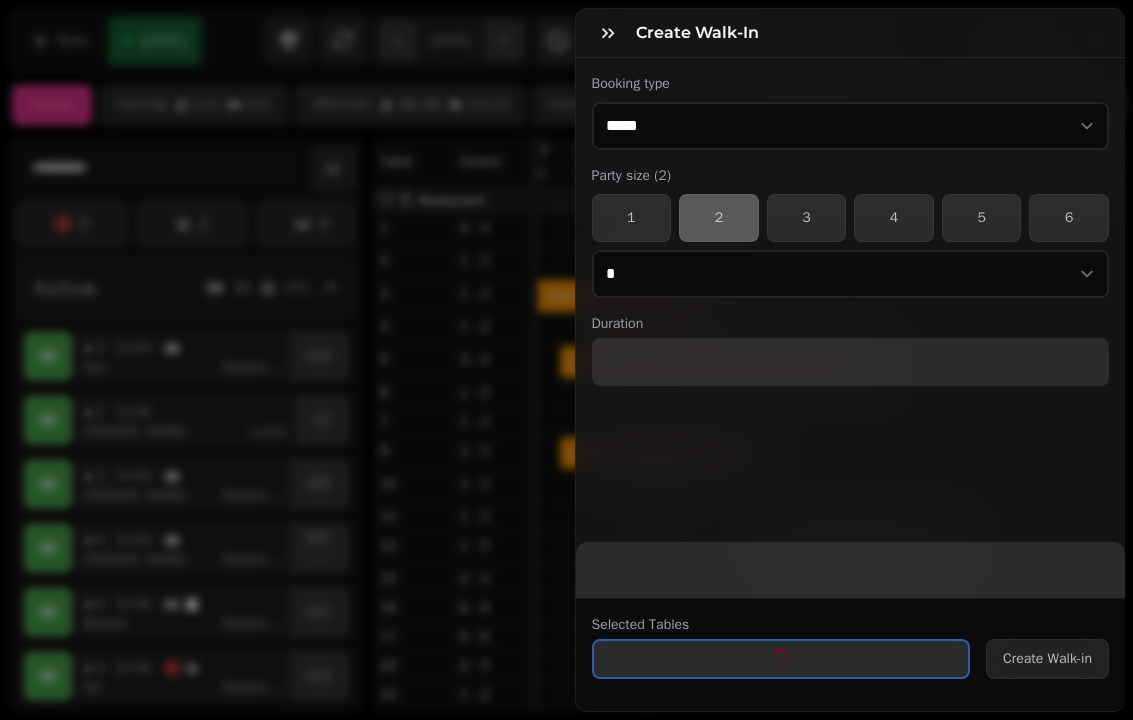 select on "****" 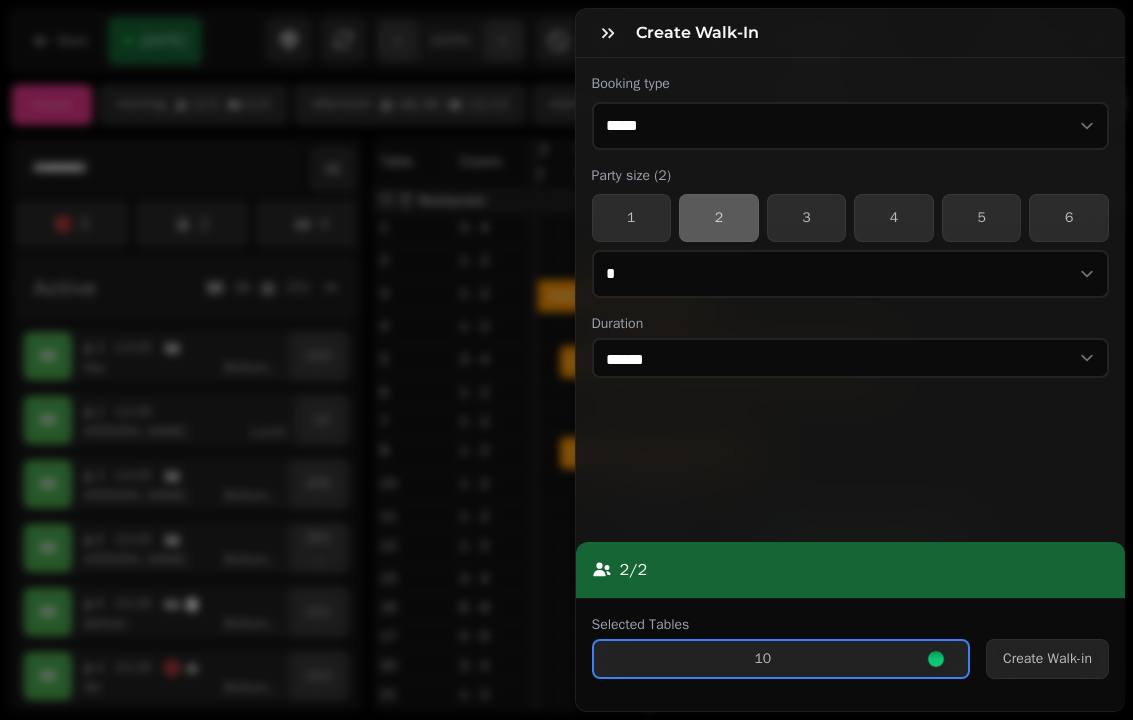click on "Create Walk-in" at bounding box center [1047, 659] 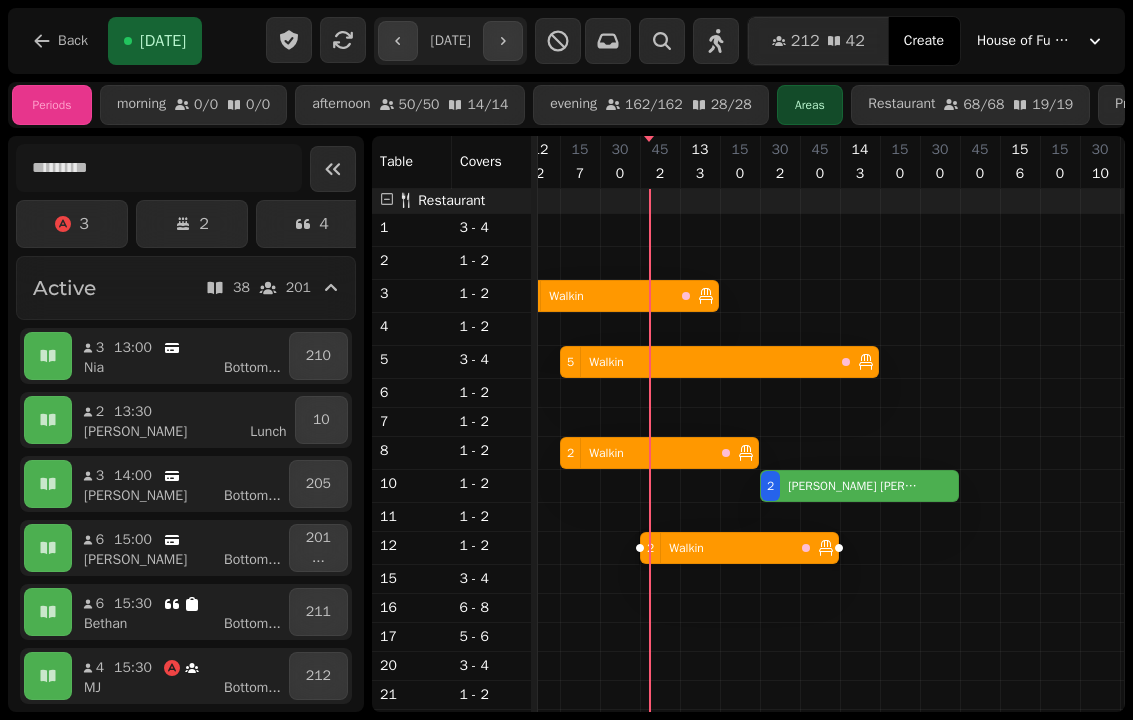 click at bounding box center [333, 169] 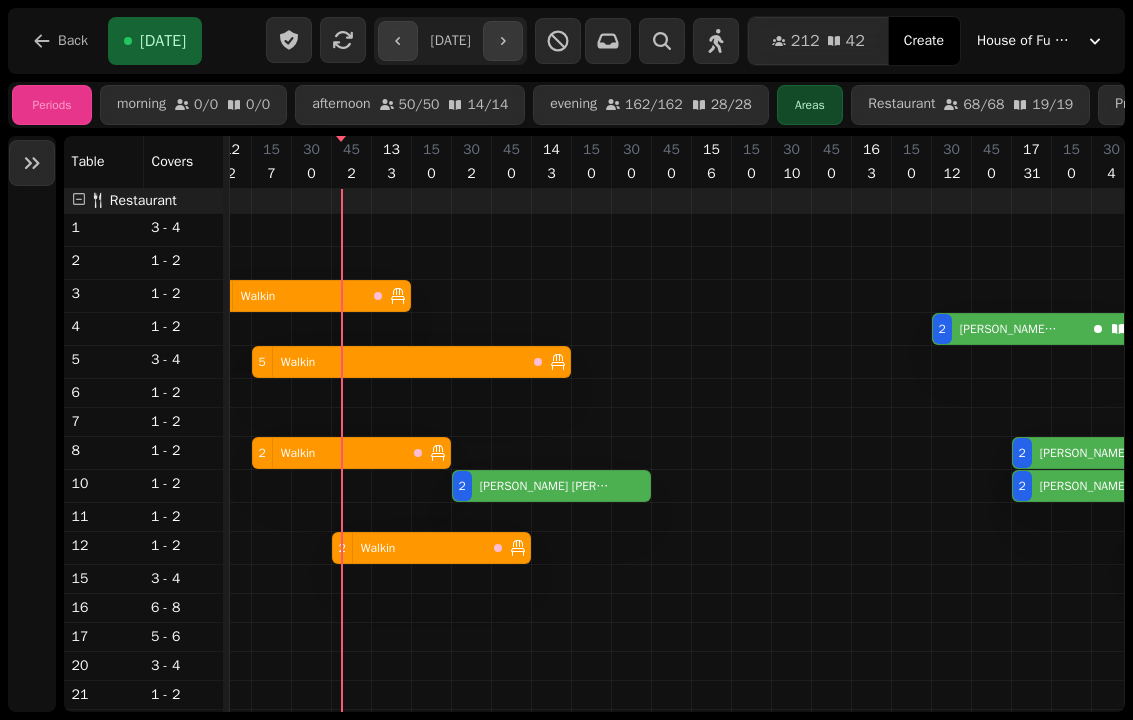 click on "30 0" at bounding box center (311, 162) 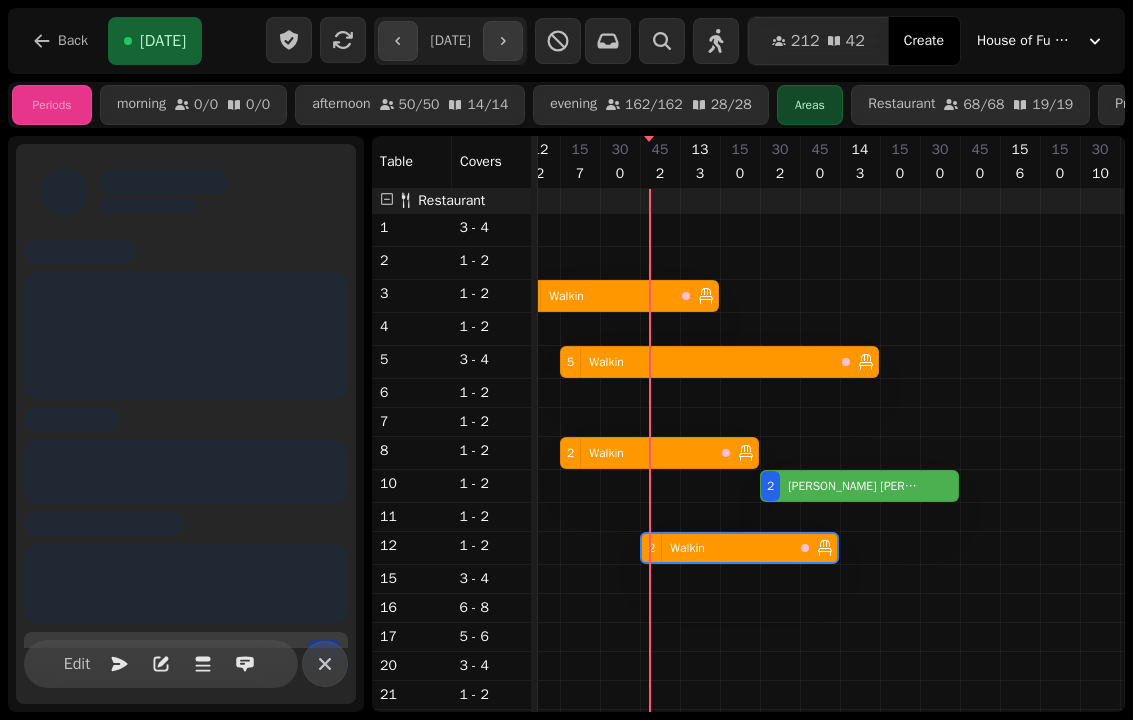 scroll, scrollTop: 0, scrollLeft: 2027, axis: horizontal 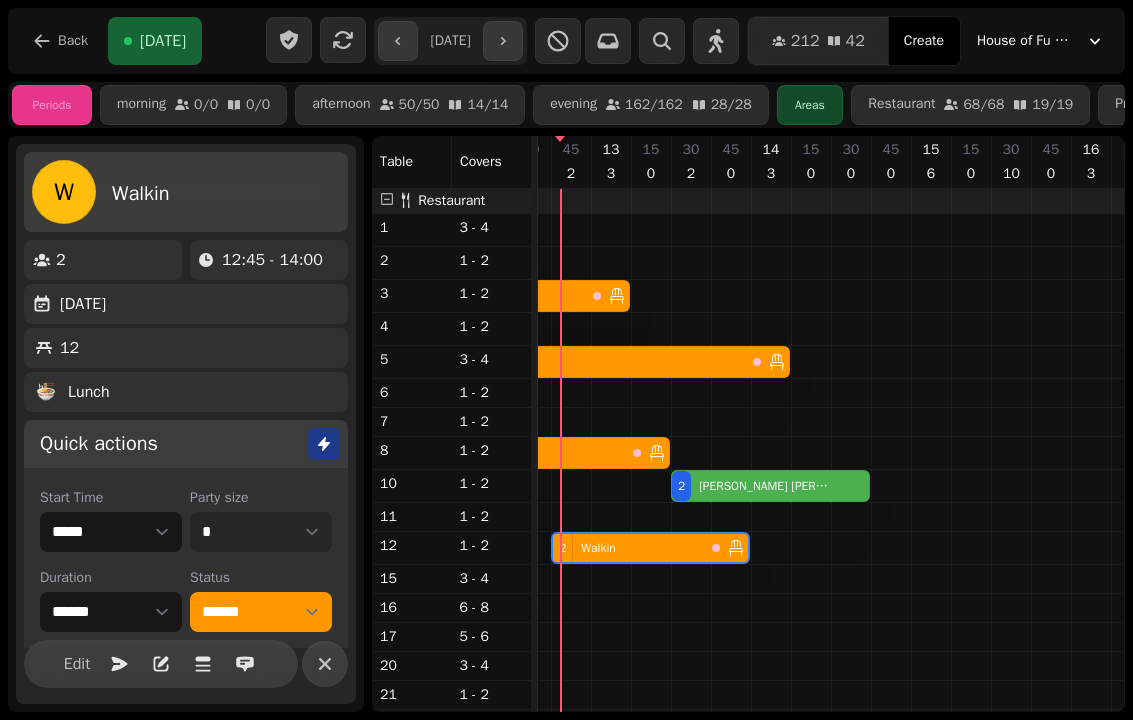 click on "* * * * * * * * * ** ** ** ** ** ** ** ** ** ** ** ** ** ** ** ** ** ** ** ** ** ** ** ** ** ** ** ** ** ** ** ** ** ** ** ** ** ** ** ** ** ** ** ** ** ** ** ** ** ** ** ** ** ** ** ** ** ** ** ** ** ** ** ** ** ** ** ** ** ** ** ** ** ** ** ** ** ** ** ** ** ** ** ** ** ** ** ** ** ** *** *** *** *** *** *** *** *** *** *** *** *** *** *** *** *** *** *** *** *** *** *** *** *** *** *** *** *** *** *** *** *** *** *** *** *** *** *** *** *** *** *** *** *** *** *** *** *** *** *** *** *** *** *** *** *** *** *** *** *** *** *** *** *** *** *** *** *** *** *** *** *** *** *** *** *** *** *** *** *** *** *** *** *** *** *** *** *** *** *** *** *** *** *** *** *** *** *** *** *** *** *** *** *** *** *** *** *** *** *** *** *** *** *** *** *** *** *** *** *** *** *** *** *** *** *** *** *** *** *** *** *** *** *** *** *** *** *** *** *** *** *** *** *** *** *** *** *** *** *** ***" at bounding box center [261, 532] 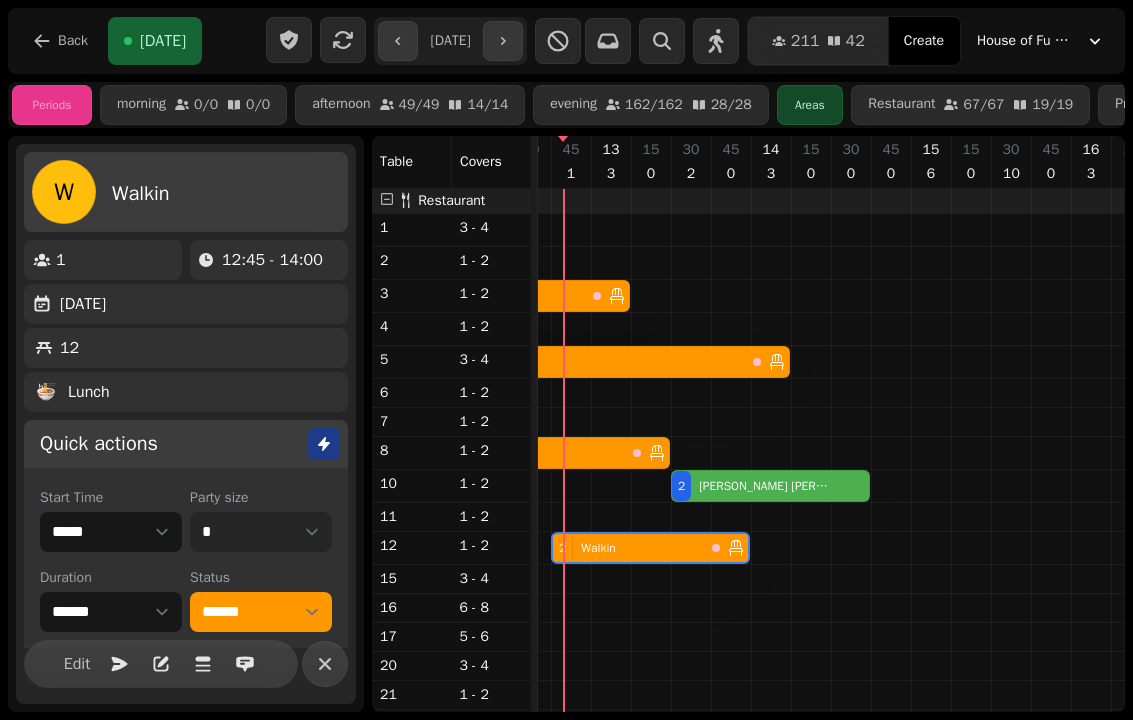 scroll, scrollTop: 0, scrollLeft: 2270, axis: horizontal 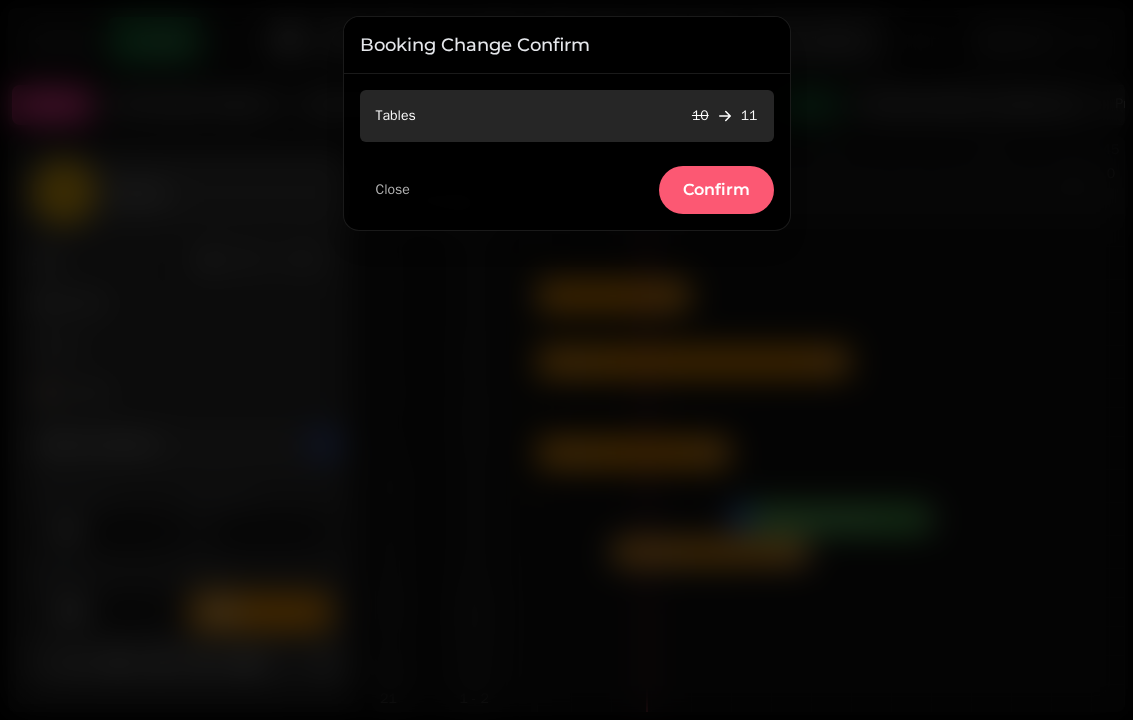 click on "Confirm" at bounding box center (716, 190) 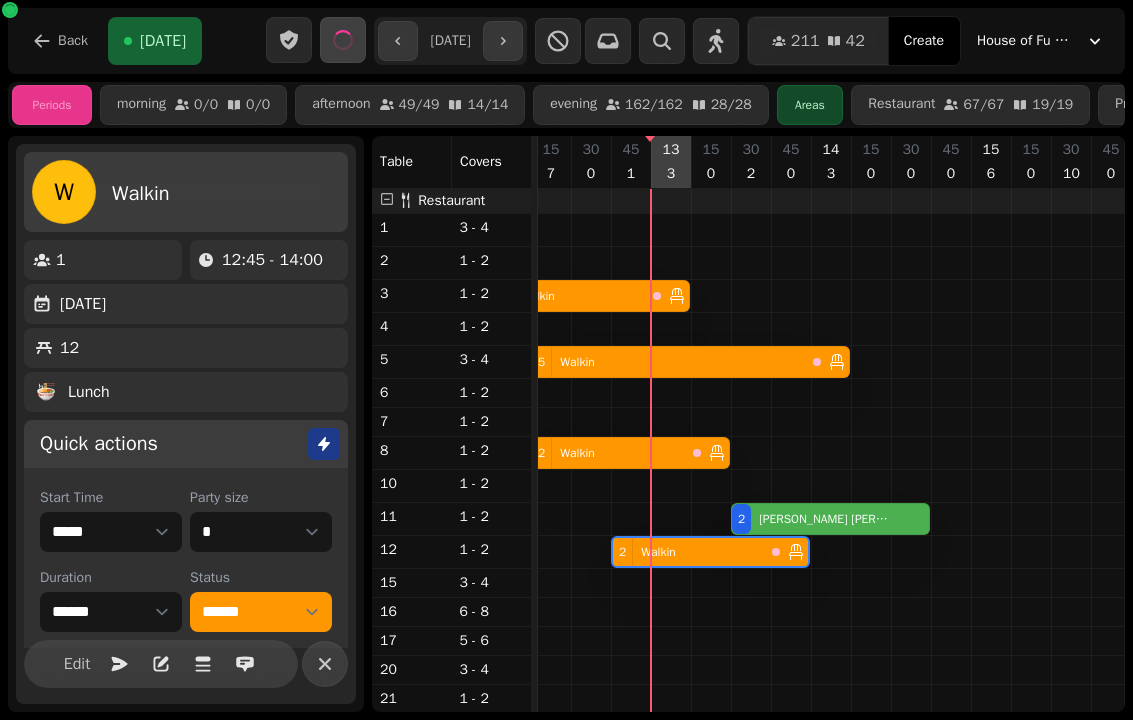 click at bounding box center (671, 1085) 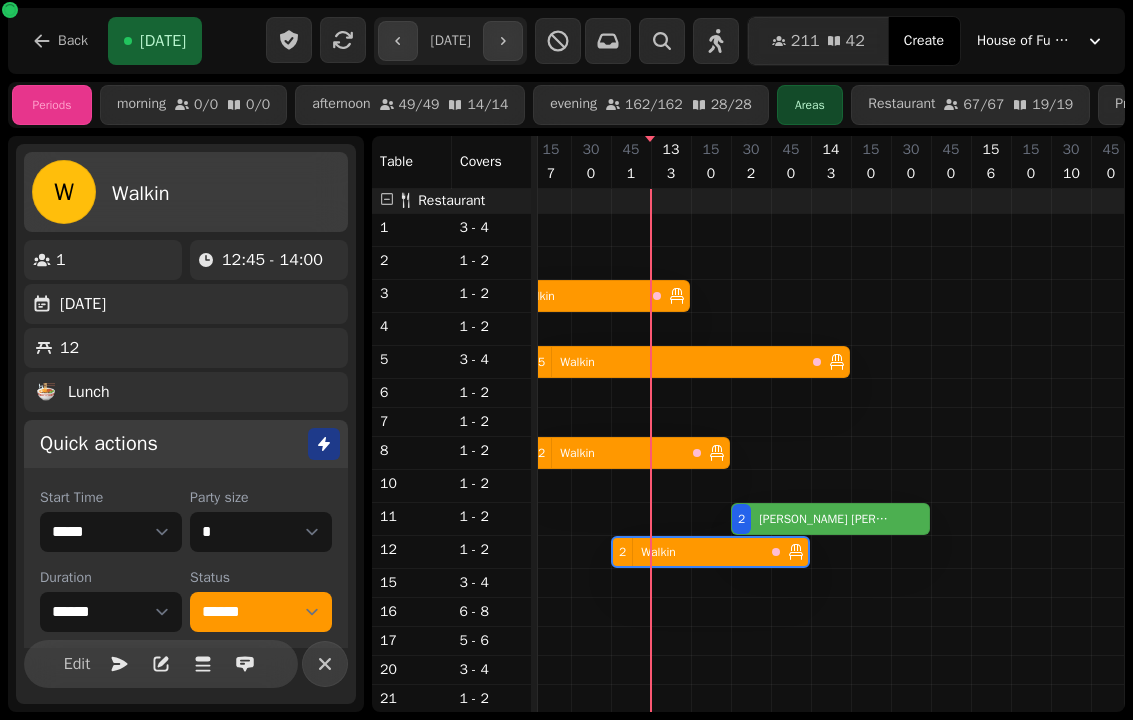 select on "*" 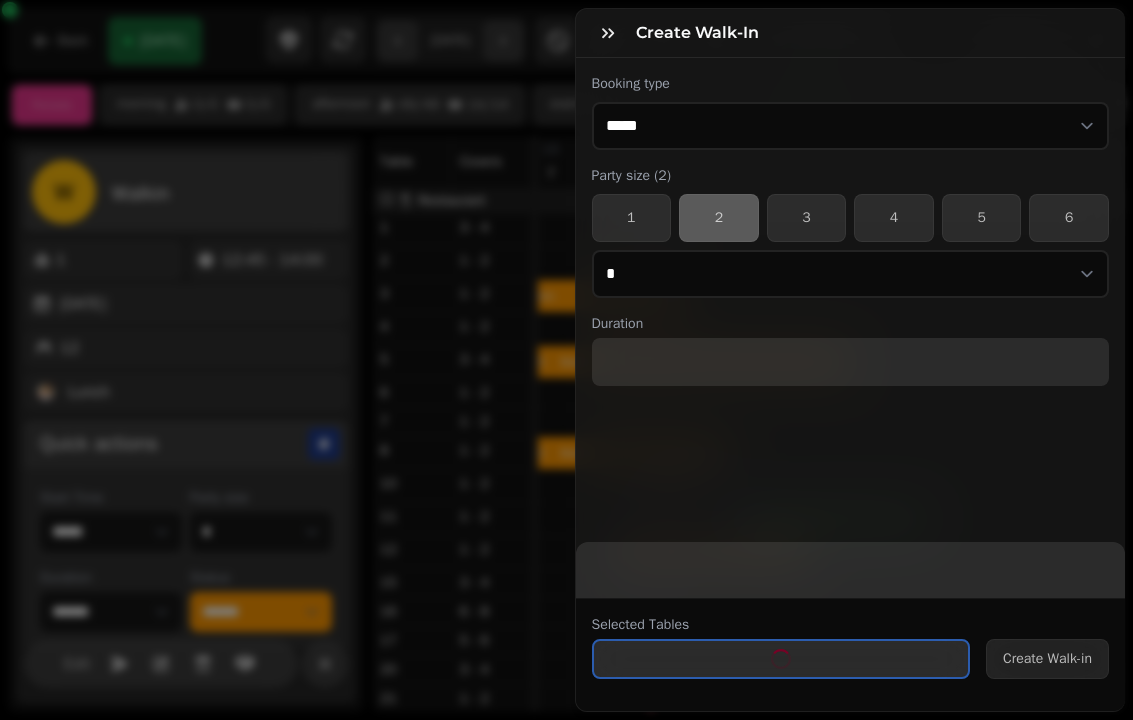 select on "****" 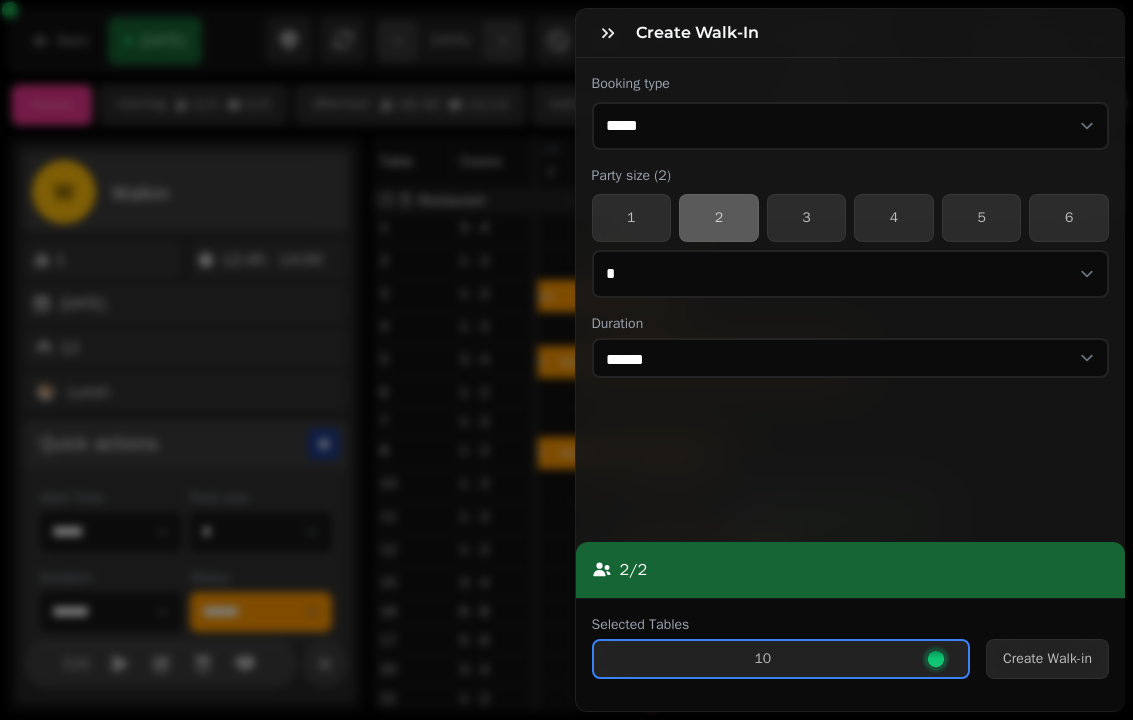 click on "Create Walk-in" at bounding box center [1047, 659] 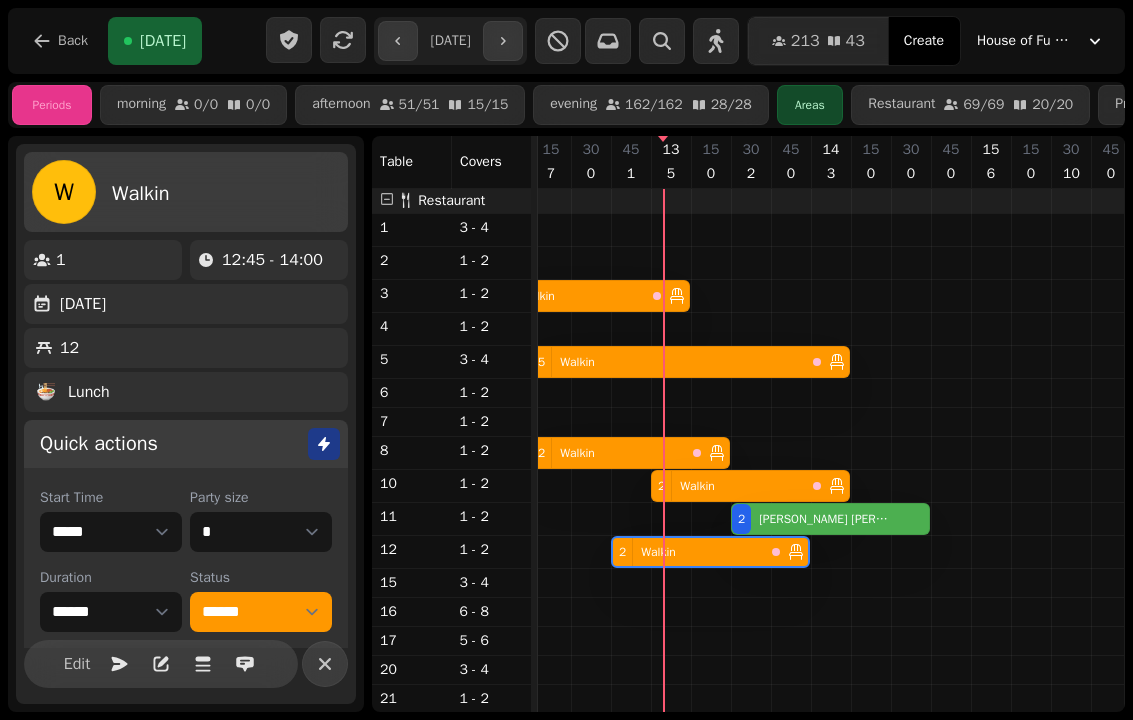 scroll, scrollTop: 548, scrollLeft: 1756, axis: both 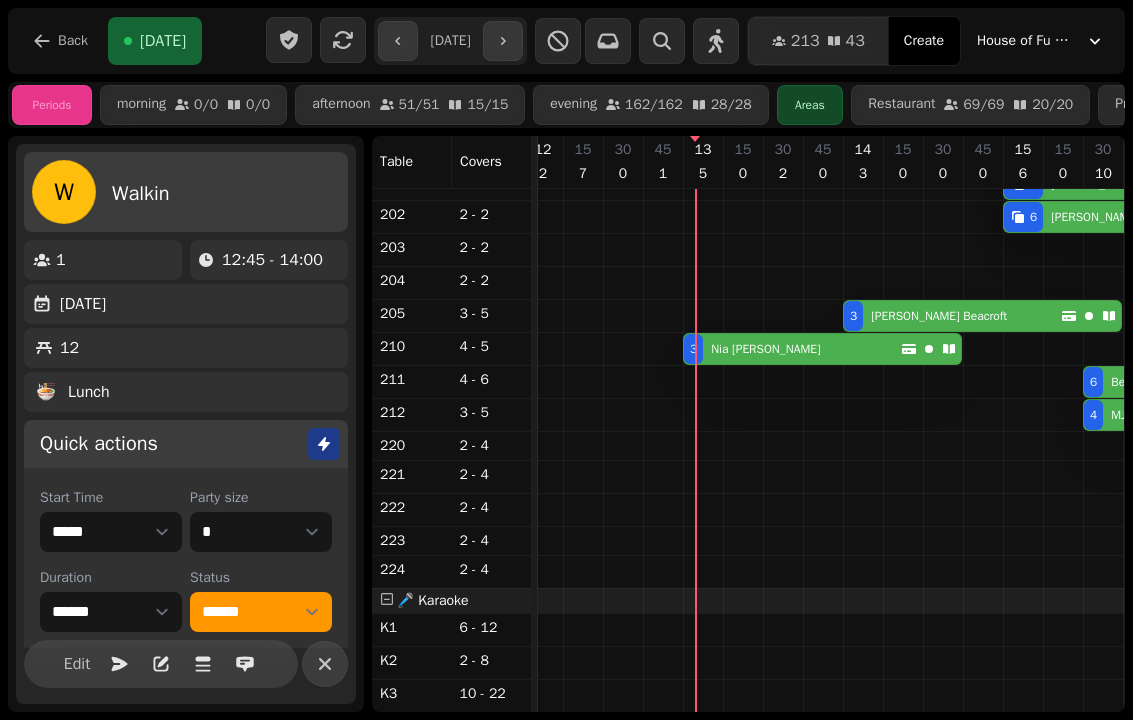 click on "3 Nia   Allen" at bounding box center [792, 349] 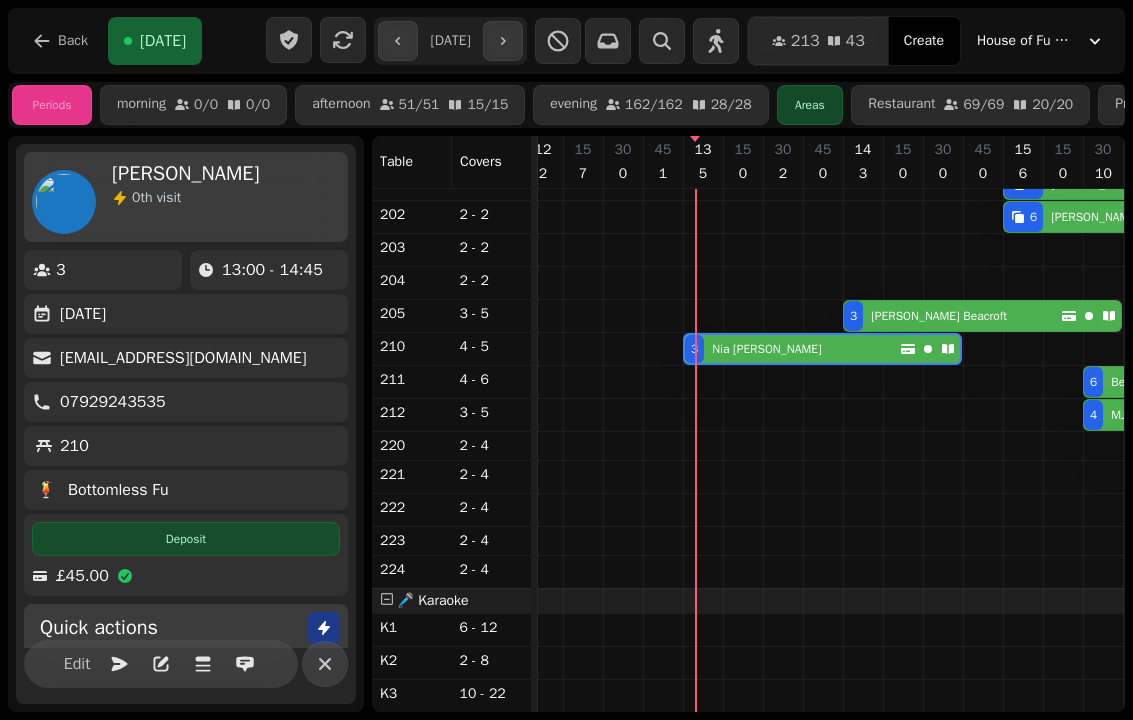 scroll, scrollTop: 0, scrollLeft: 2067, axis: horizontal 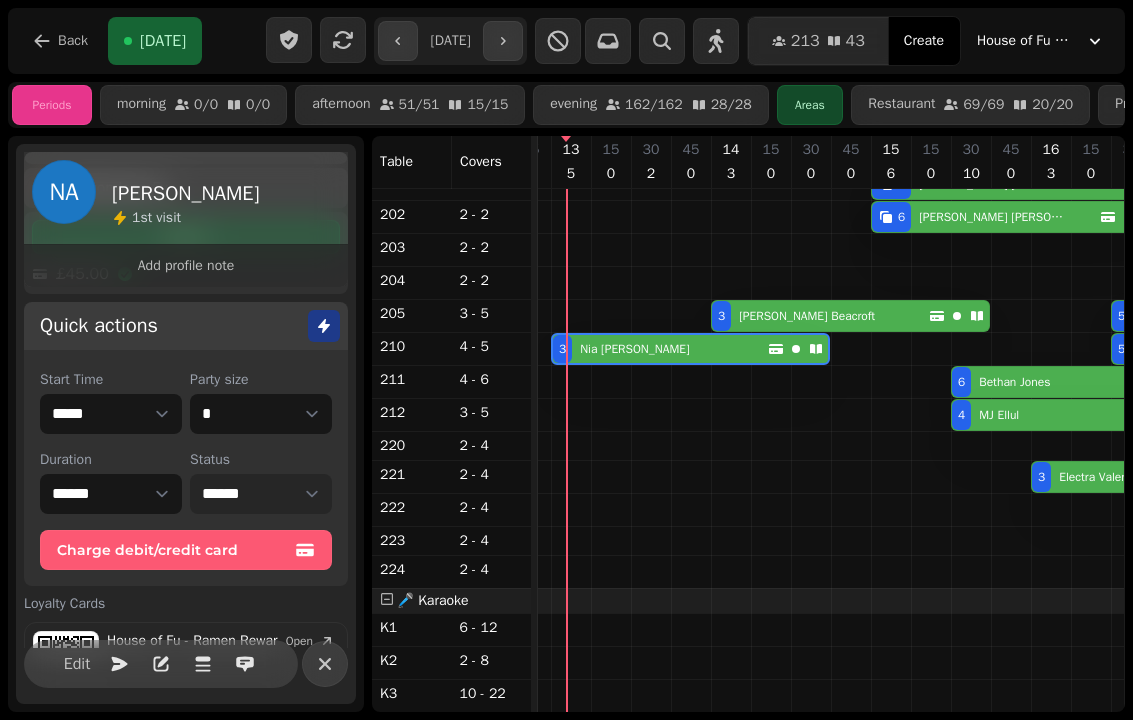 click on "**********" at bounding box center [261, 494] 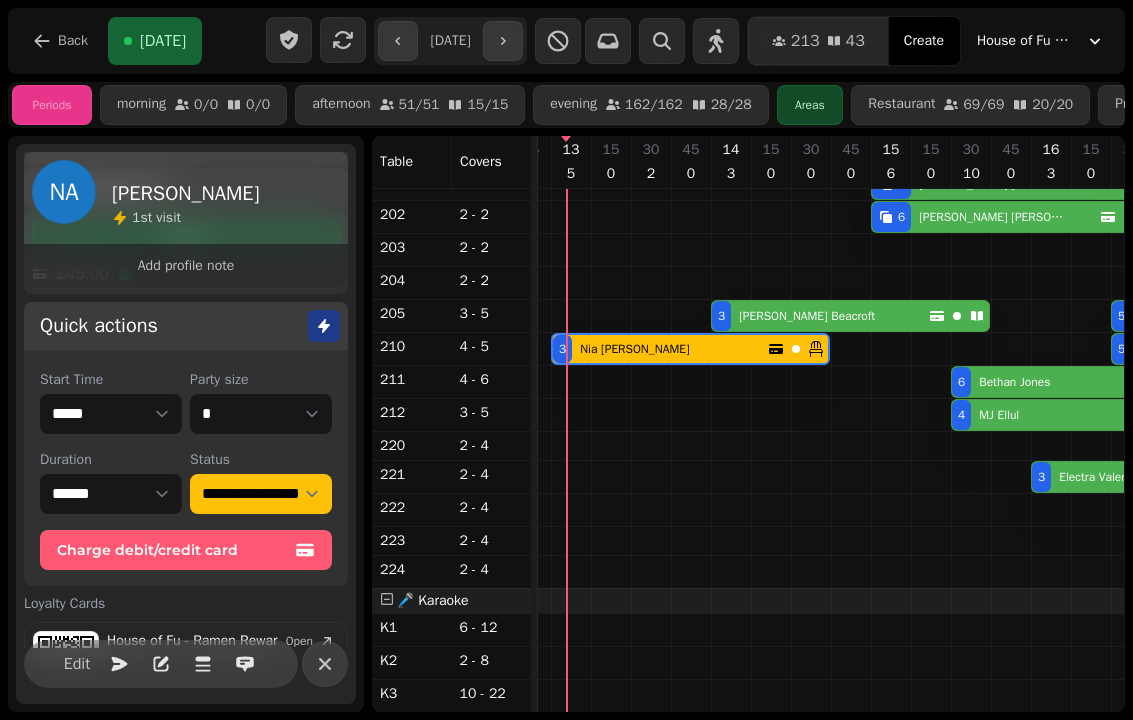 click at bounding box center (325, 664) 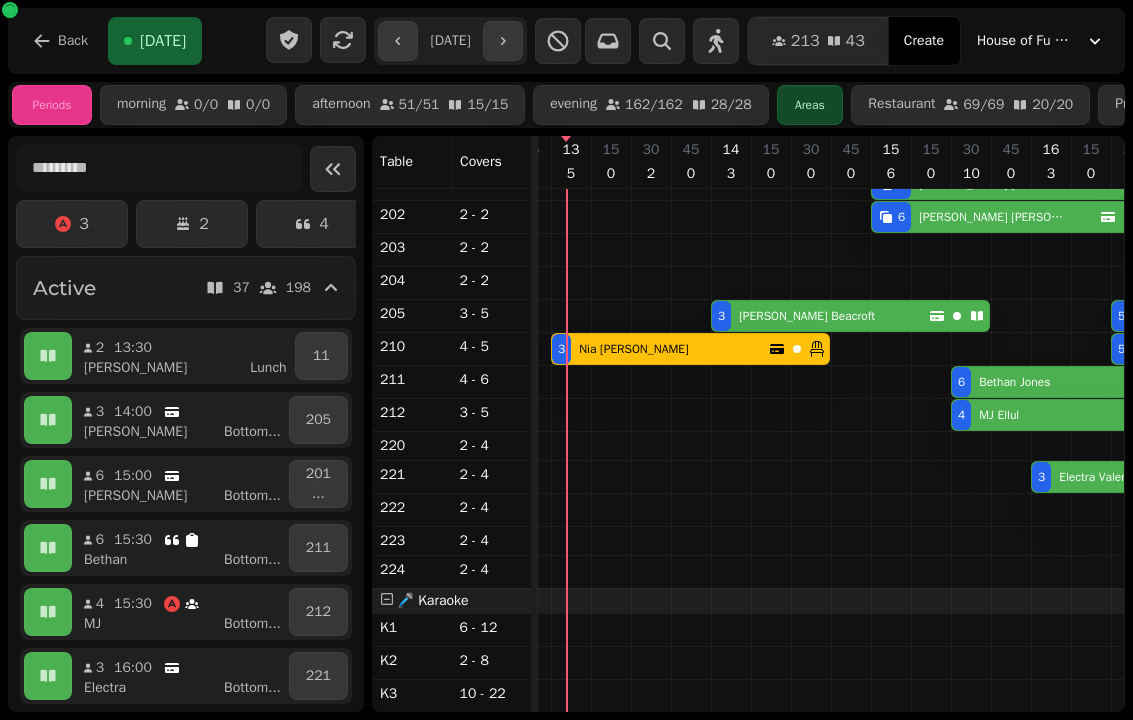 scroll, scrollTop: 1236, scrollLeft: 2108, axis: both 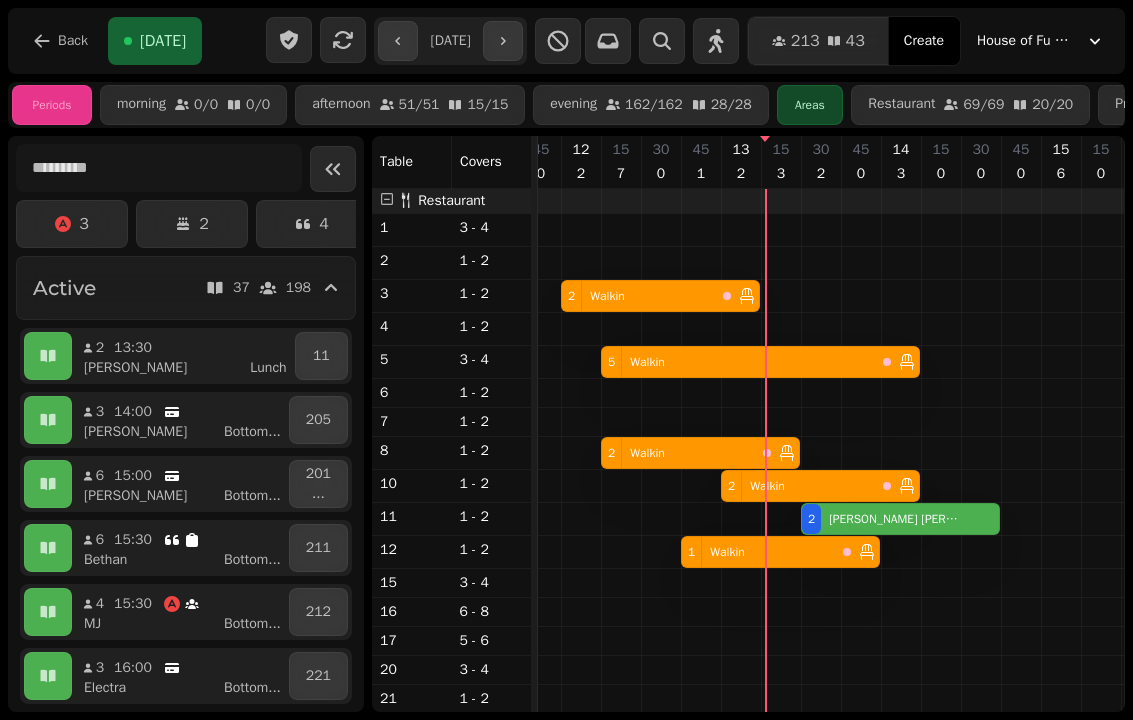click at bounding box center (1003, 519) 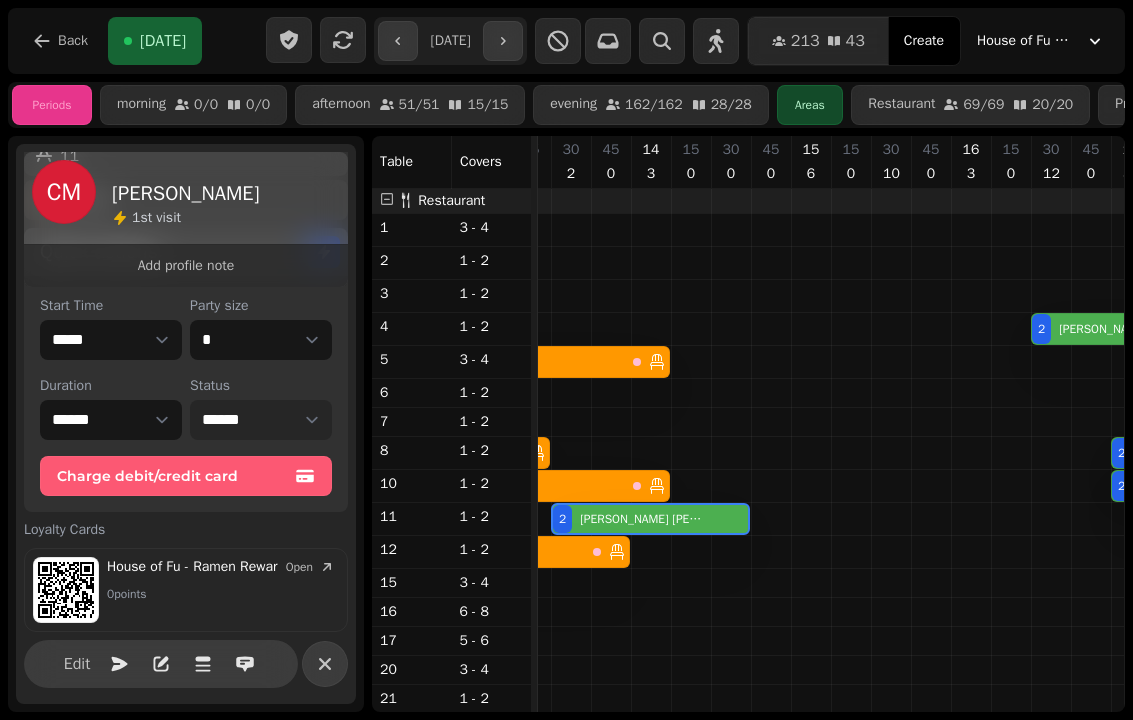 click on "**********" at bounding box center [261, 420] 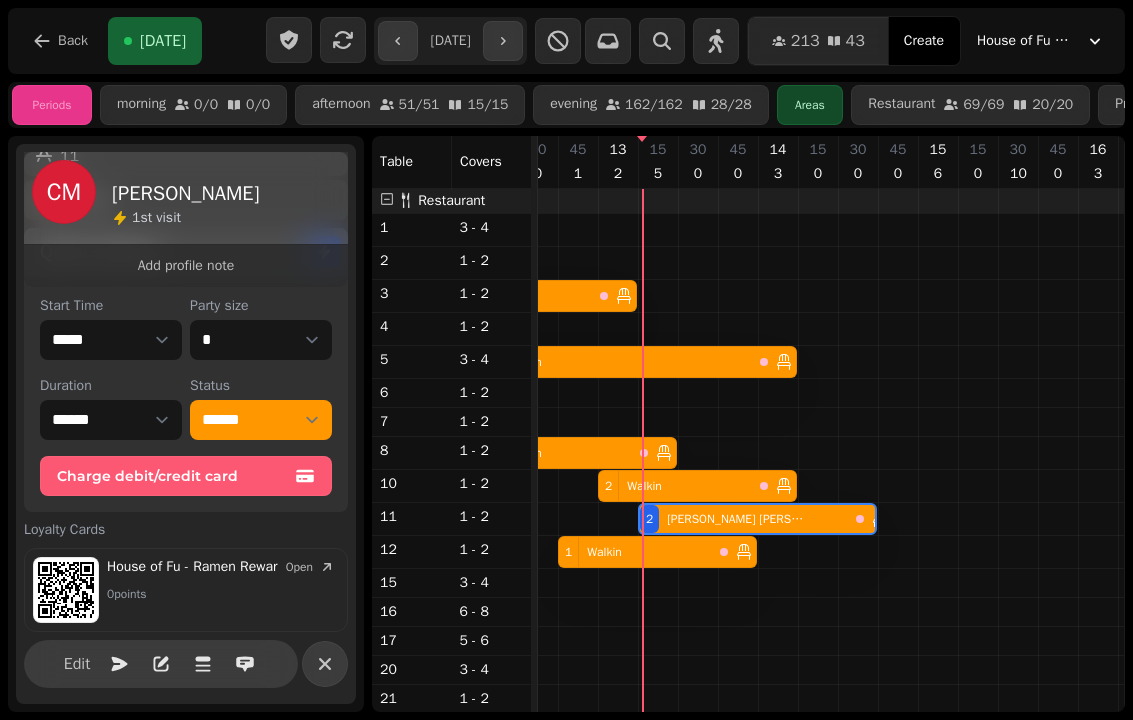 select on "*" 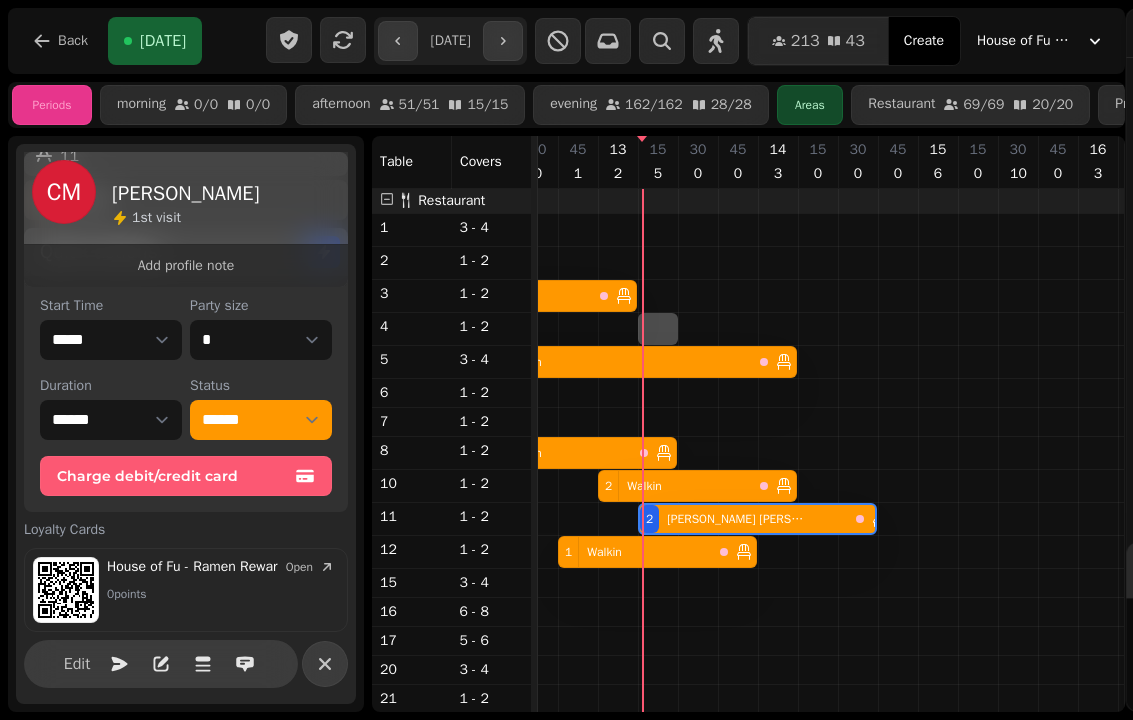 select on "****" 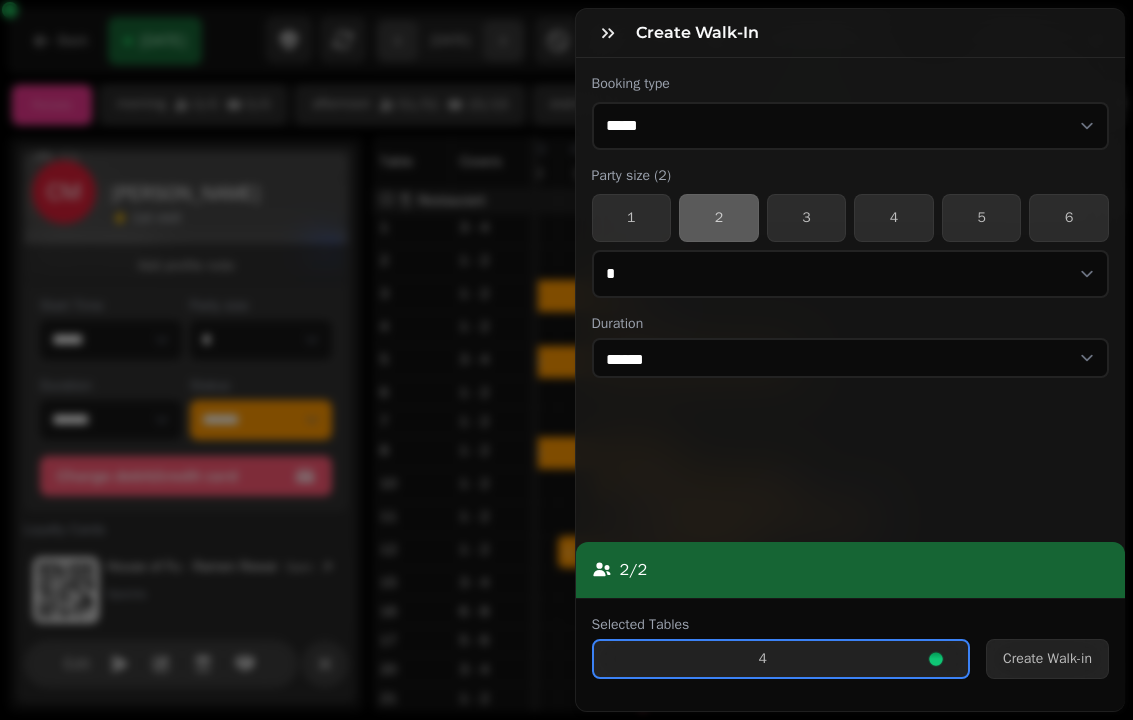 click on "Create Walk-in" at bounding box center [1047, 659] 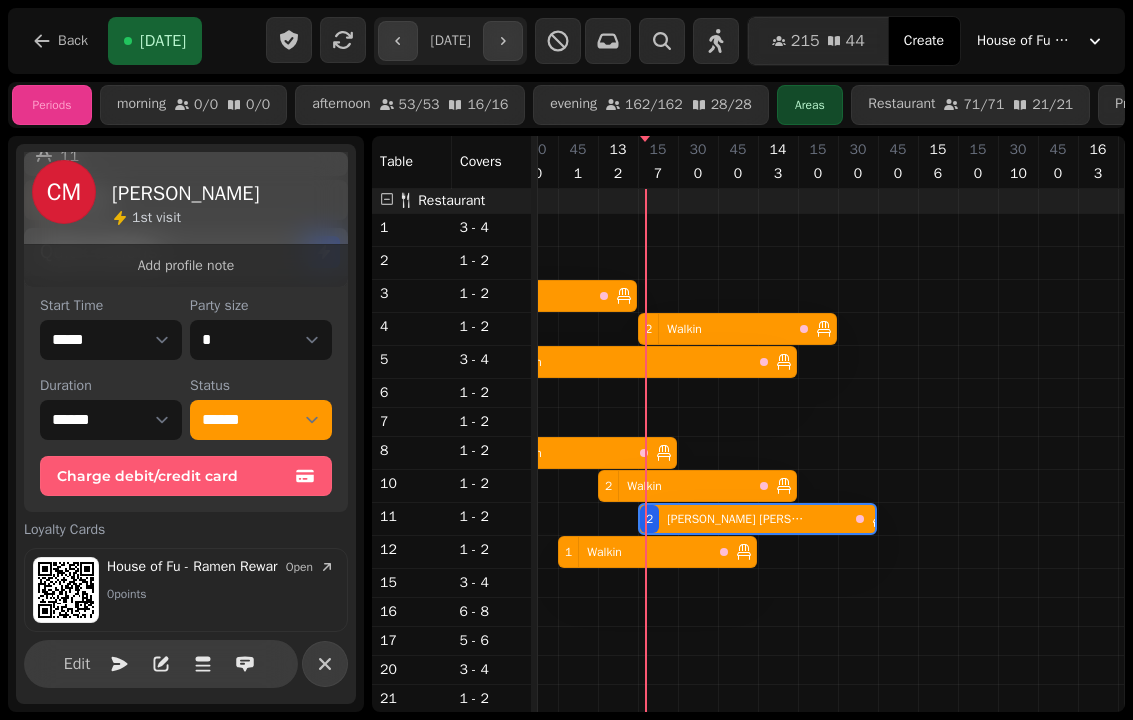 click on "2 Walkin" at bounding box center (515, 296) 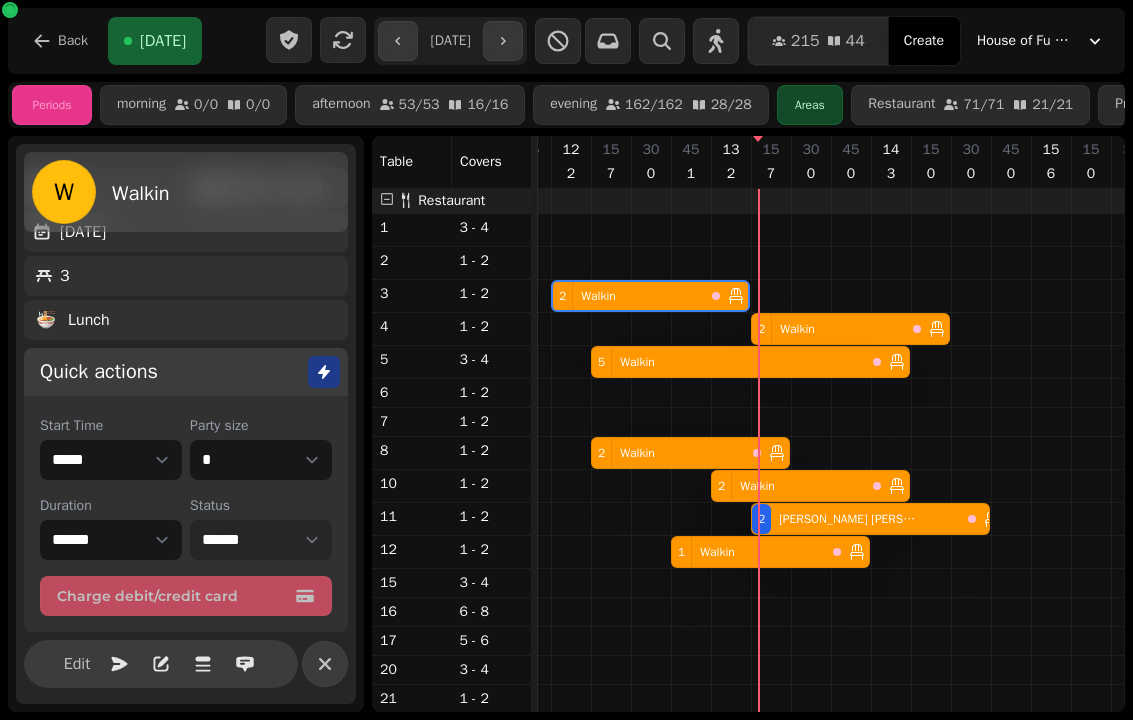 click on "**********" at bounding box center [261, 540] 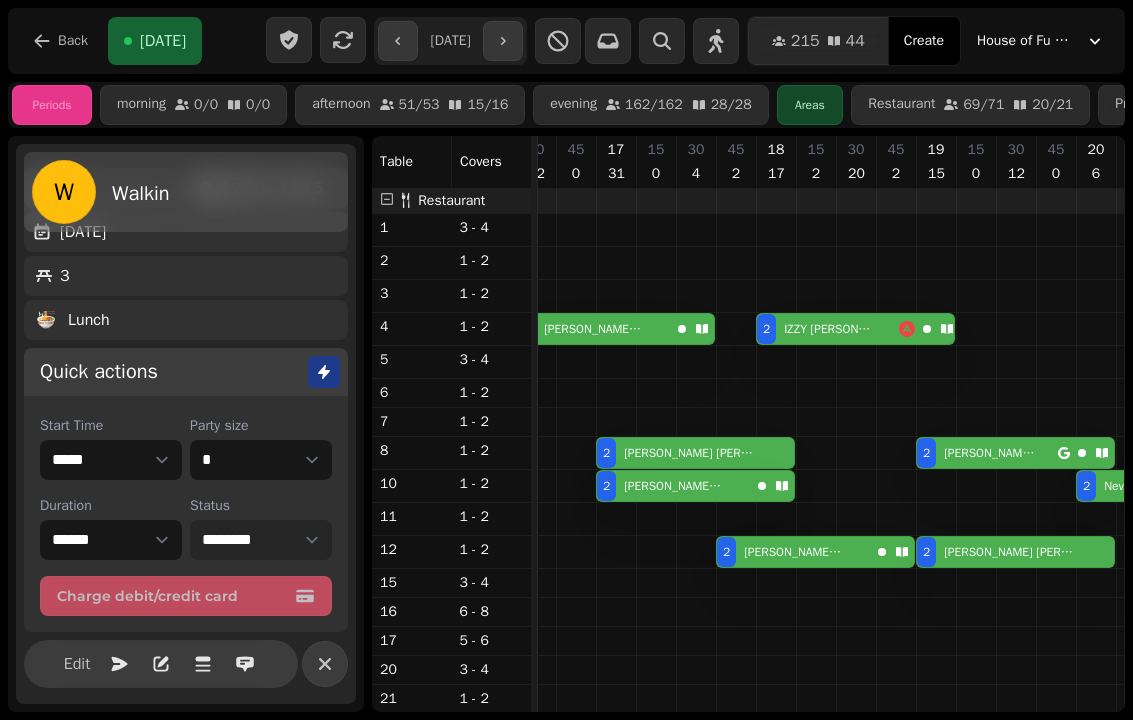 scroll, scrollTop: 0, scrollLeft: 2164, axis: horizontal 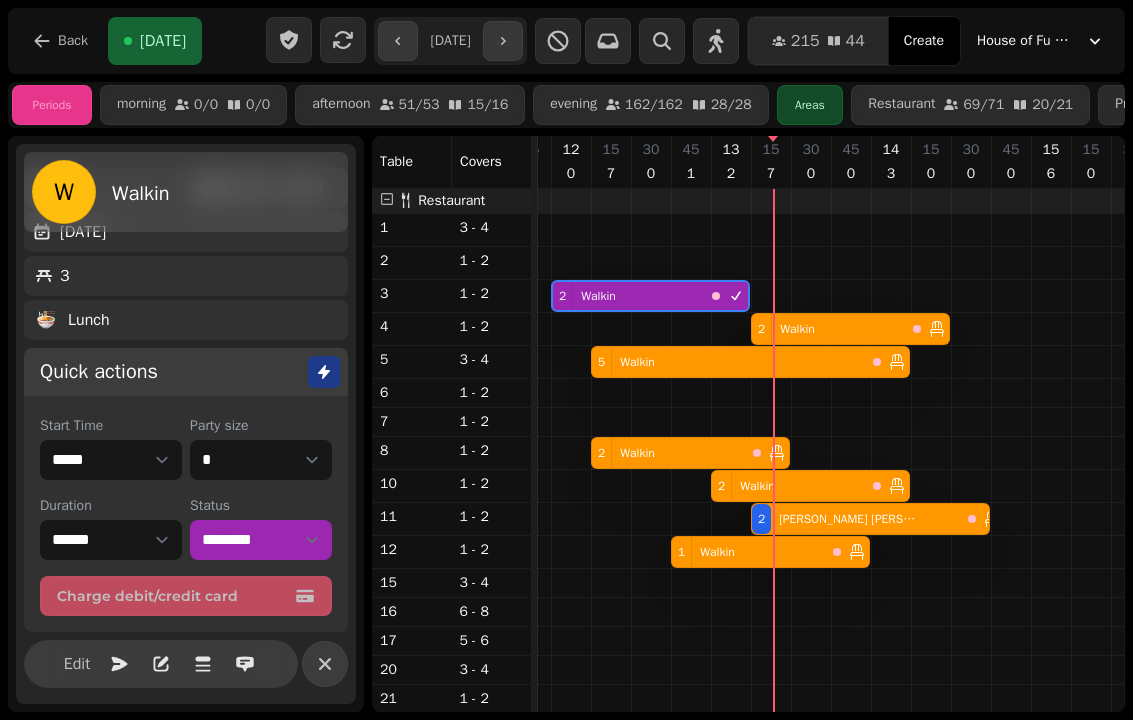 click on "2 Walkin" at bounding box center (668, 453) 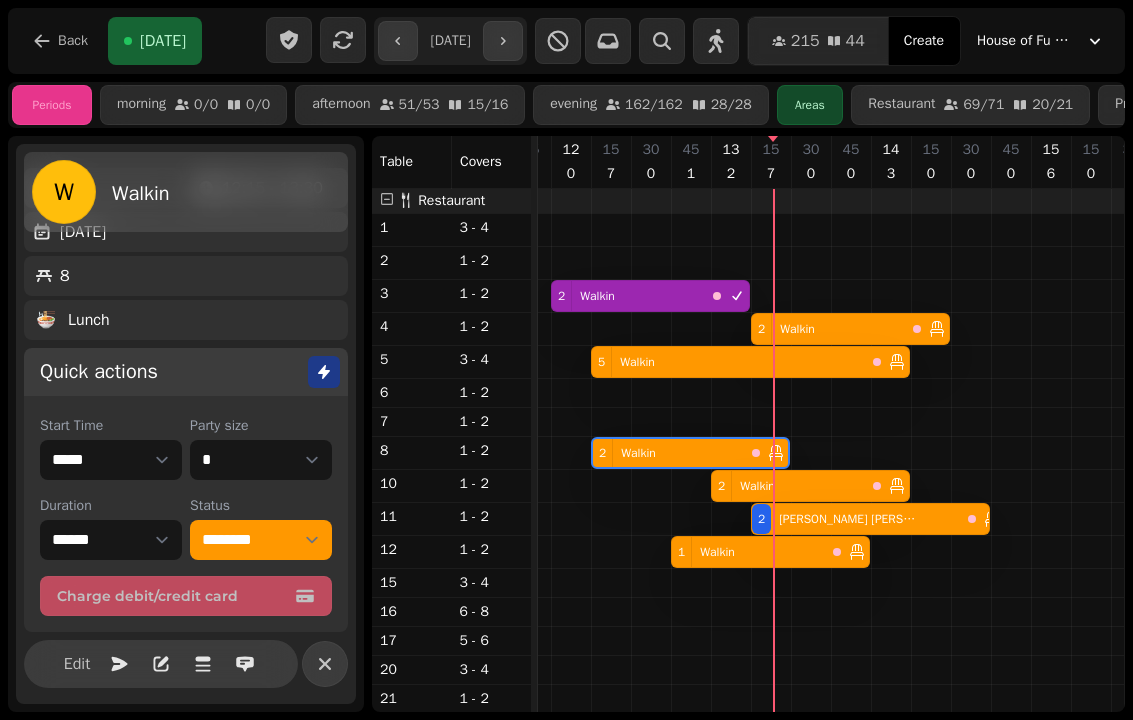 scroll, scrollTop: 0, scrollLeft: 1947, axis: horizontal 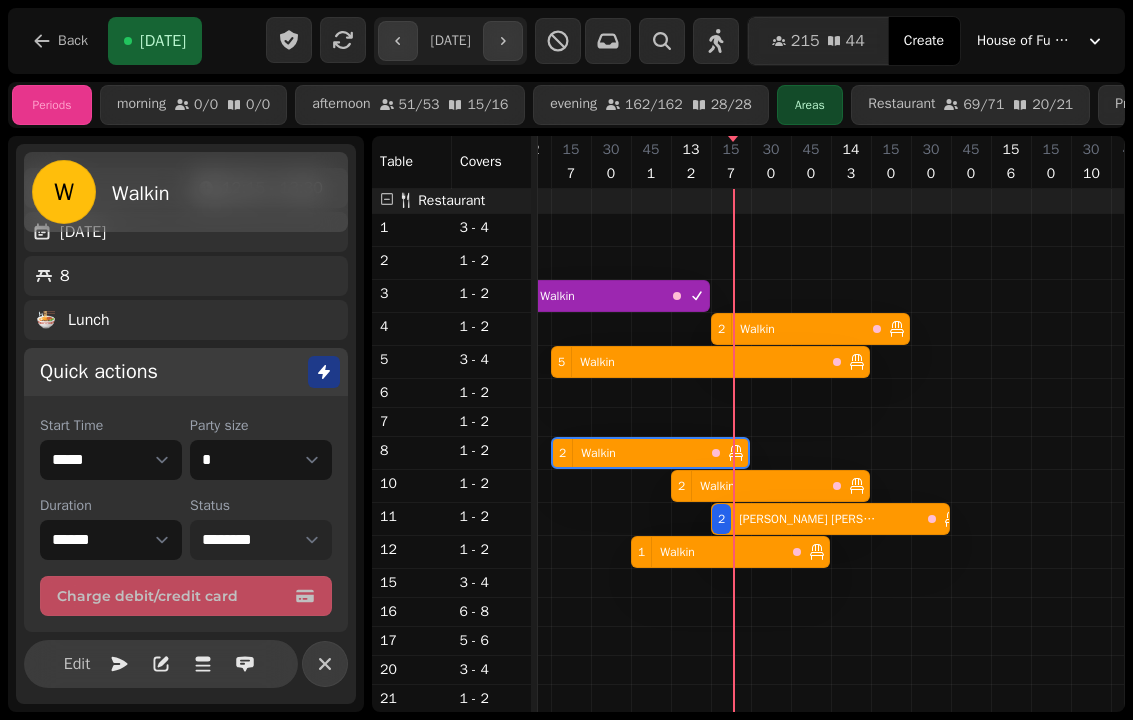 click on "**********" at bounding box center (261, 540) 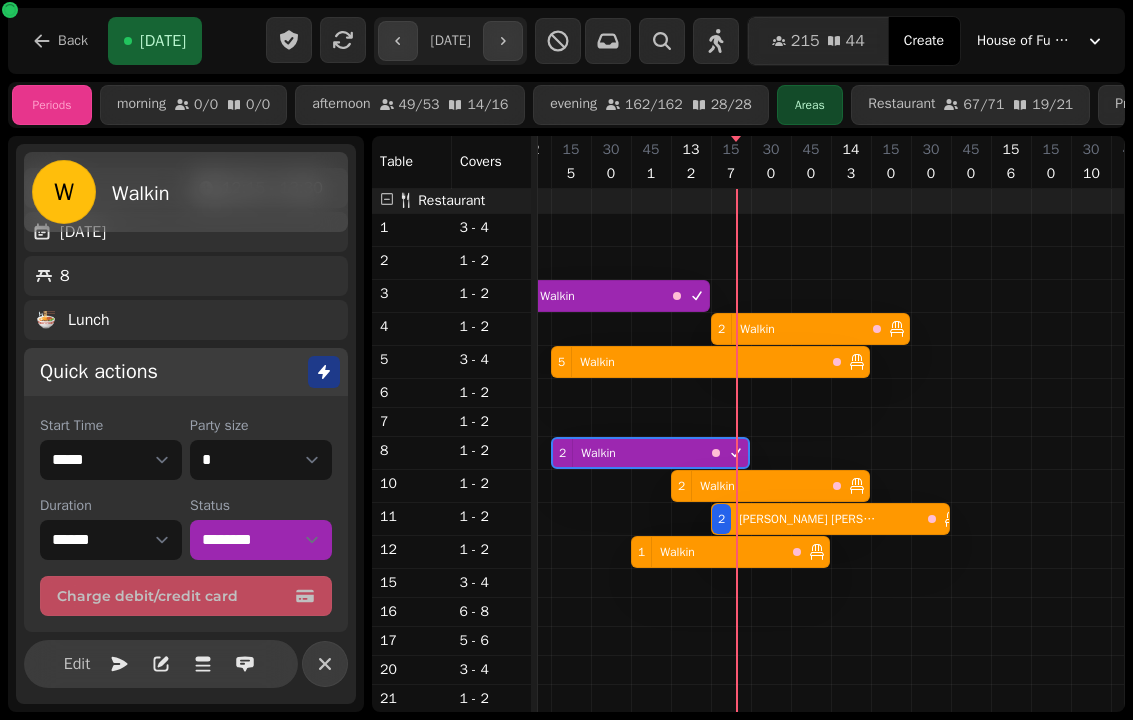 select on "*" 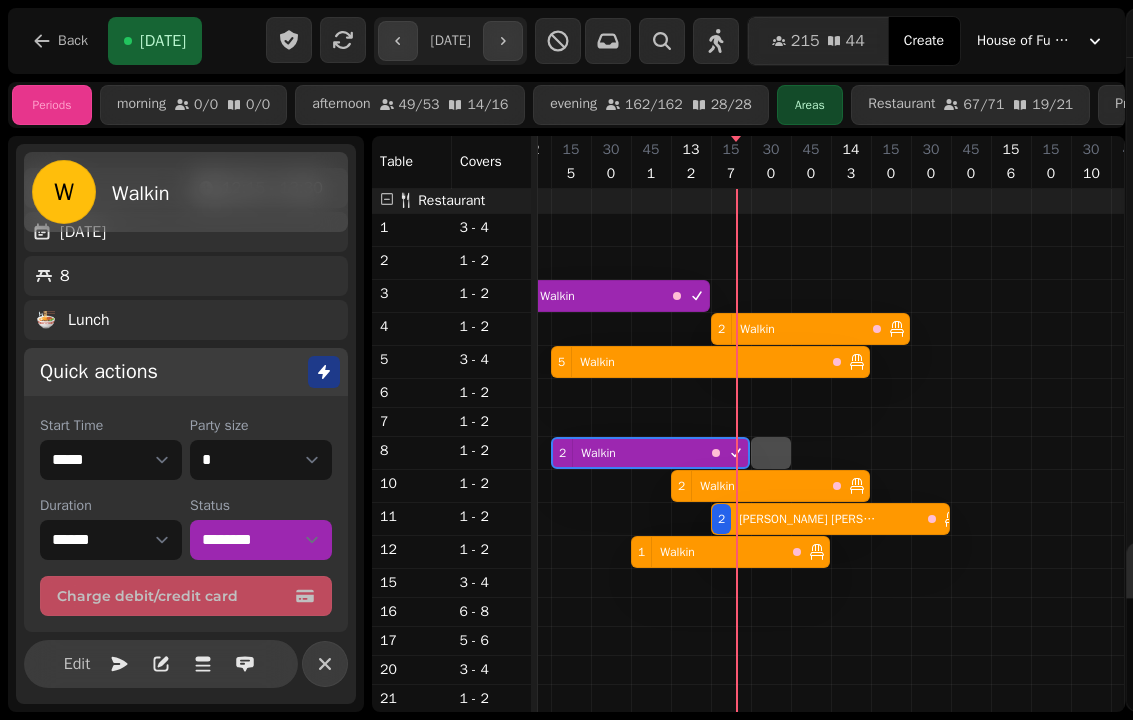 select on "****" 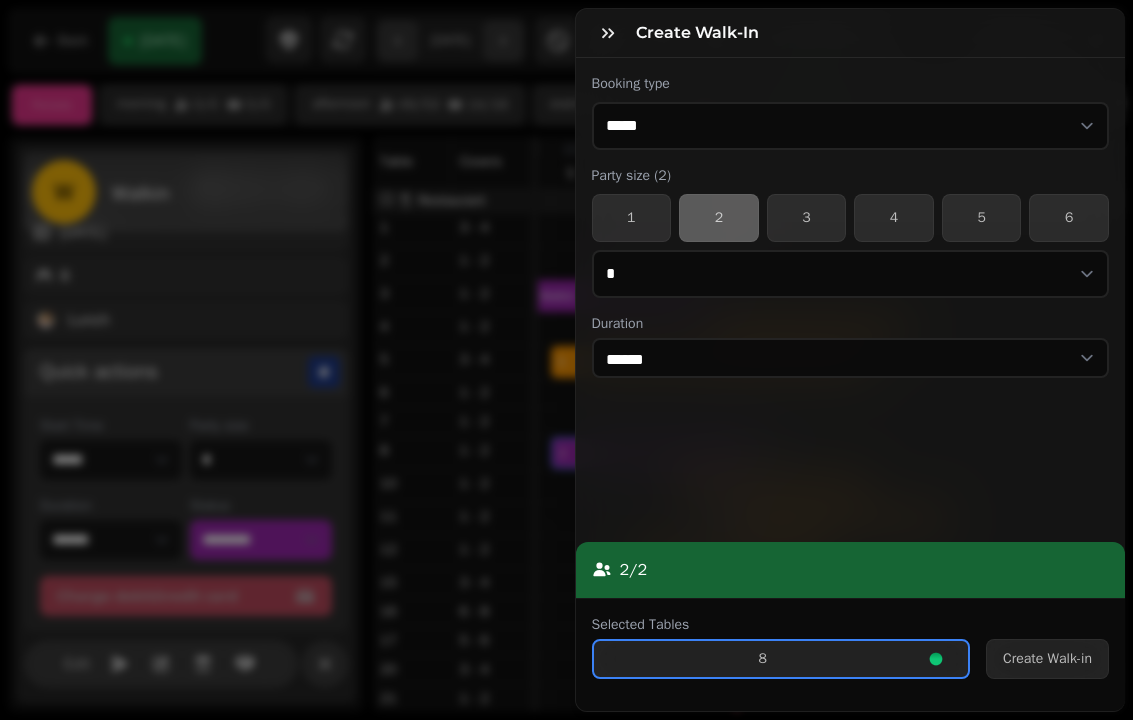 click on "Create Walk-in" at bounding box center (1047, 659) 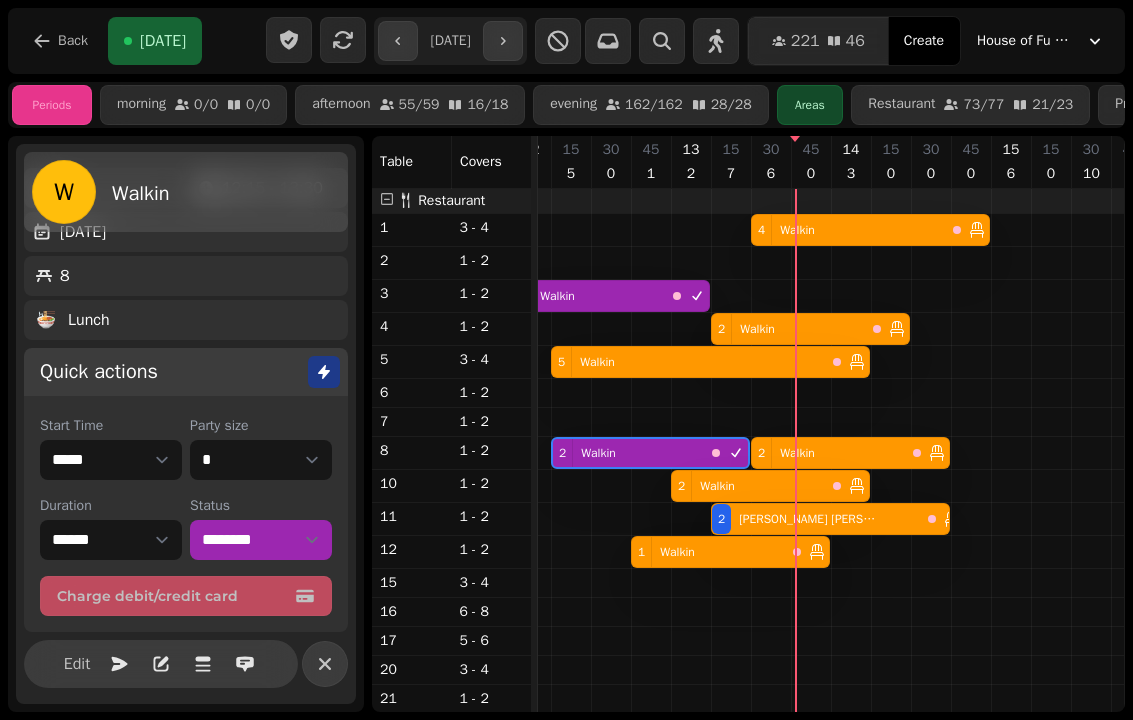 click on "4" at bounding box center (762, 230) 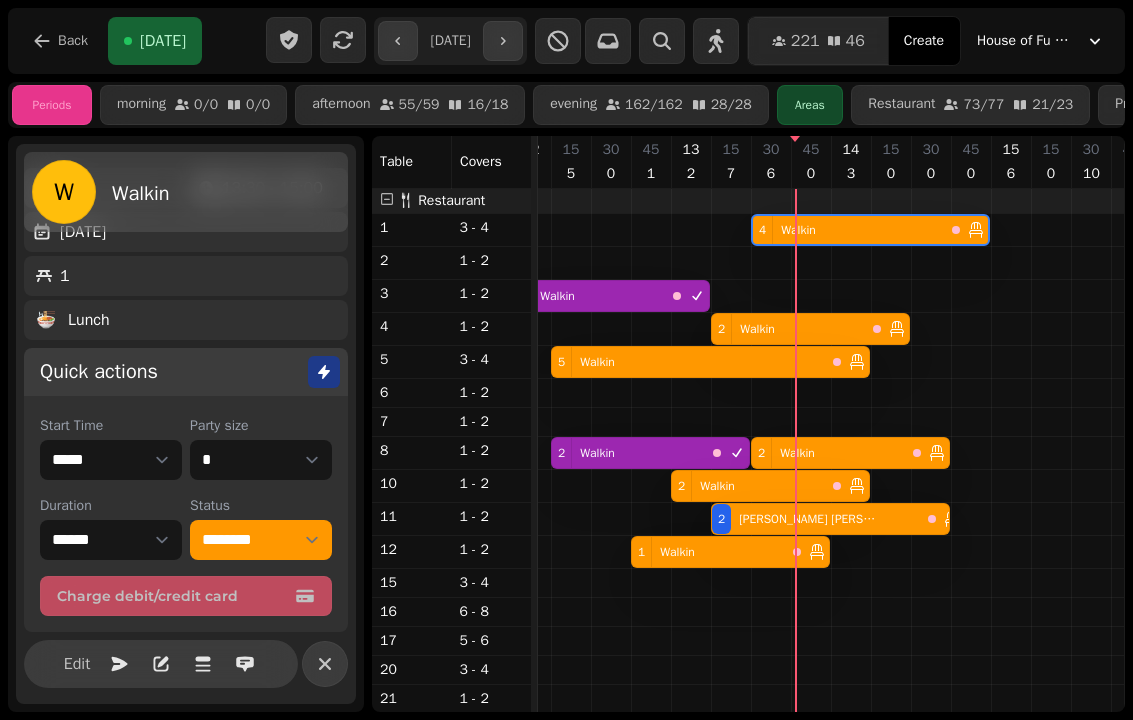 scroll, scrollTop: 0, scrollLeft: 2147, axis: horizontal 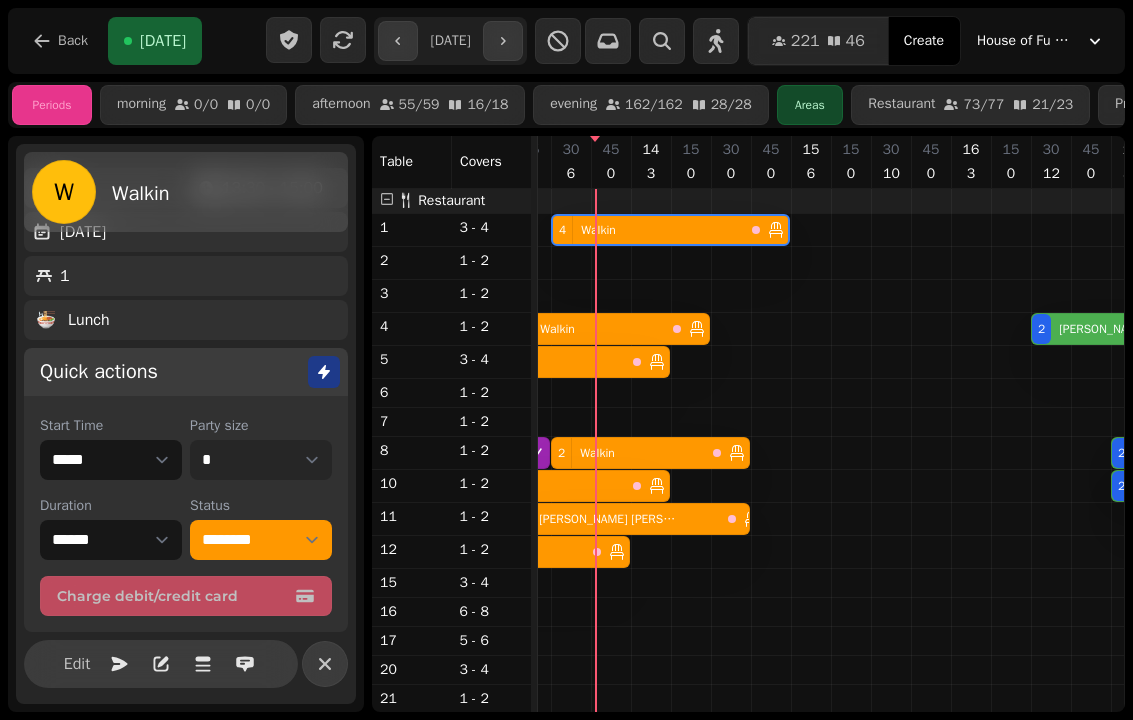 click on "* * * * * * * * * ** ** ** ** ** ** ** ** ** ** ** ** ** ** ** ** ** ** ** ** ** ** ** ** ** ** ** ** ** ** ** ** ** ** ** ** ** ** ** ** ** ** ** ** ** ** ** ** ** ** ** ** ** ** ** ** ** ** ** ** ** ** ** ** ** ** ** ** ** ** ** ** ** ** ** ** ** ** ** ** ** ** ** ** ** ** ** ** ** ** *** *** *** *** *** *** *** *** *** *** *** *** *** *** *** *** *** *** *** *** *** *** *** *** *** *** *** *** *** *** *** *** *** *** *** *** *** *** *** *** *** *** *** *** *** *** *** *** *** *** *** *** *** *** *** *** *** *** *** *** *** *** *** *** *** *** *** *** *** *** *** *** *** *** *** *** *** *** *** *** *** *** *** *** *** *** *** *** *** *** *** *** *** *** *** *** *** *** *** *** *** *** *** *** *** *** *** *** *** *** *** *** *** *** *** *** *** *** *** *** *** *** *** *** *** *** *** *** *** *** *** *** *** *** *** *** *** *** *** *** *** *** *** *** *** *** *** *** *** *** ***" at bounding box center [261, 460] 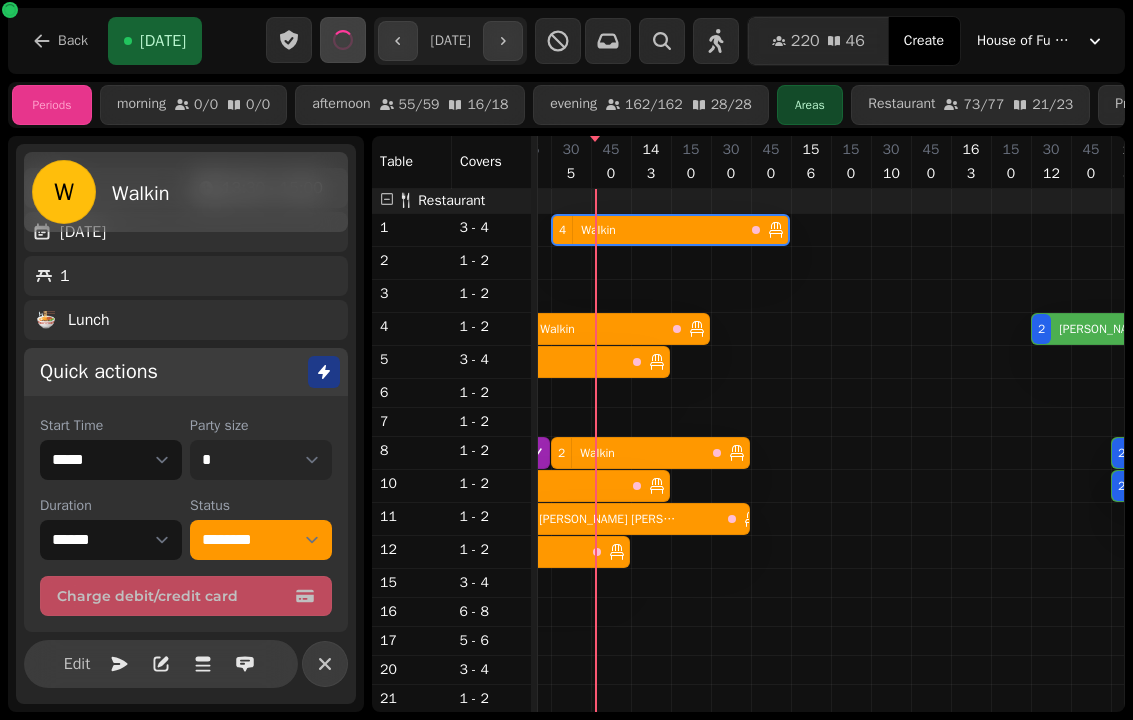 scroll, scrollTop: 0, scrollLeft: 2030, axis: horizontal 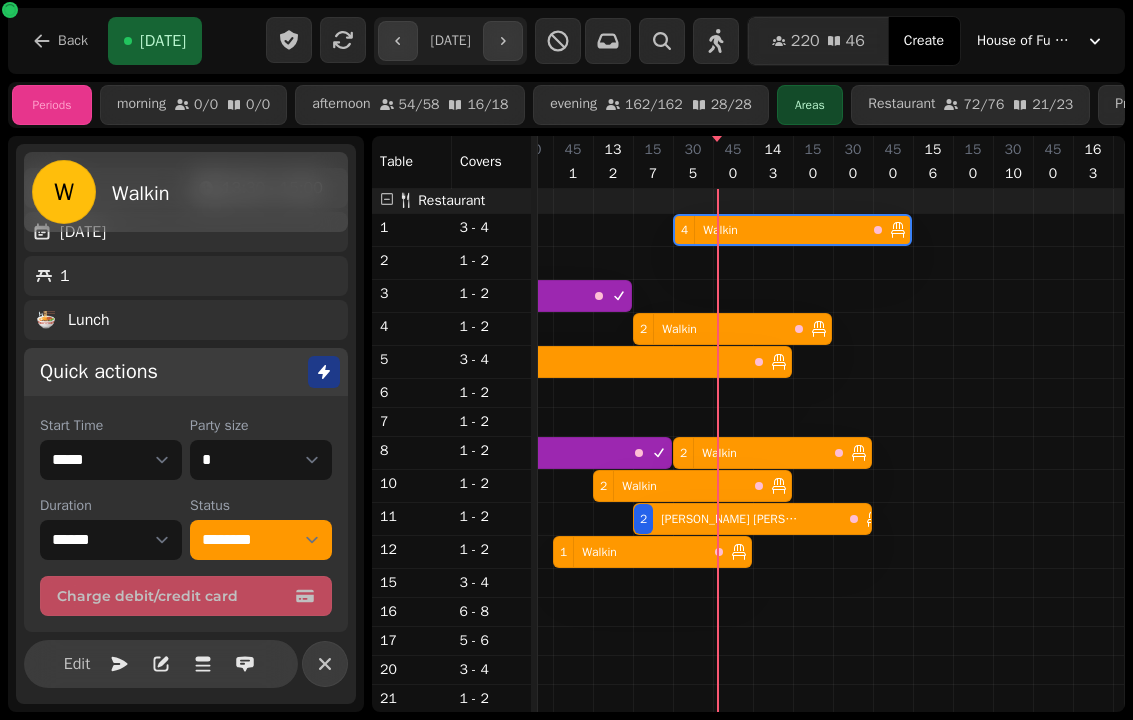 click on "5 Walkin" at bounding box center [610, 362] 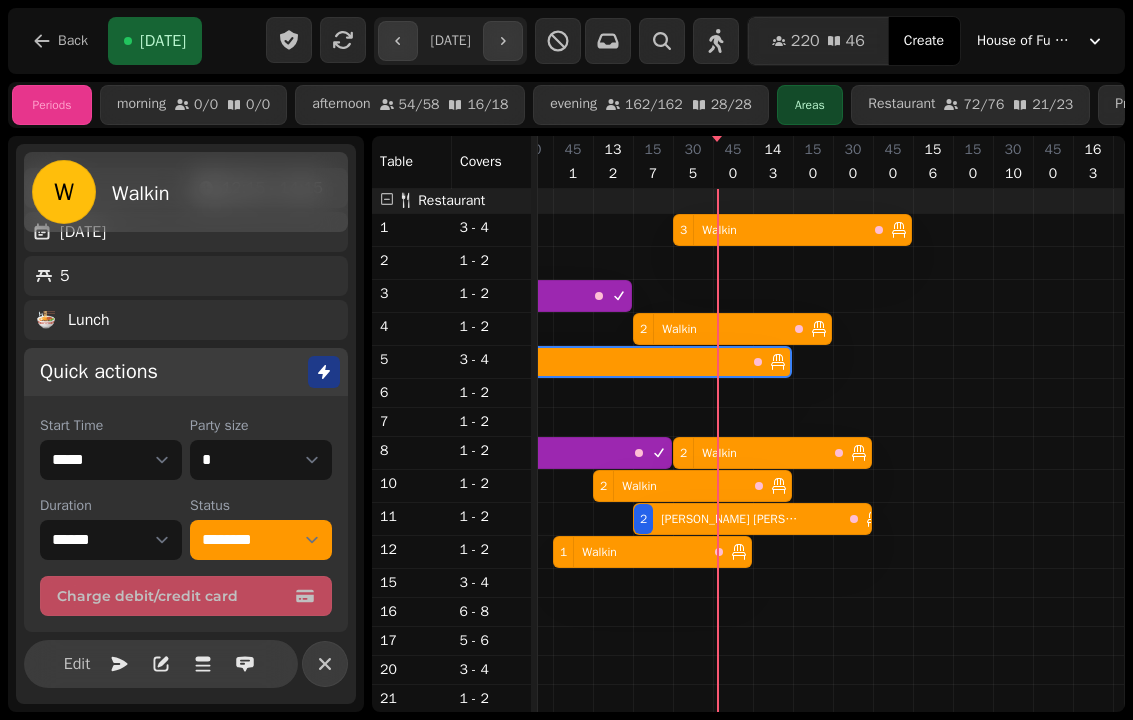 scroll, scrollTop: 0, scrollLeft: 1947, axis: horizontal 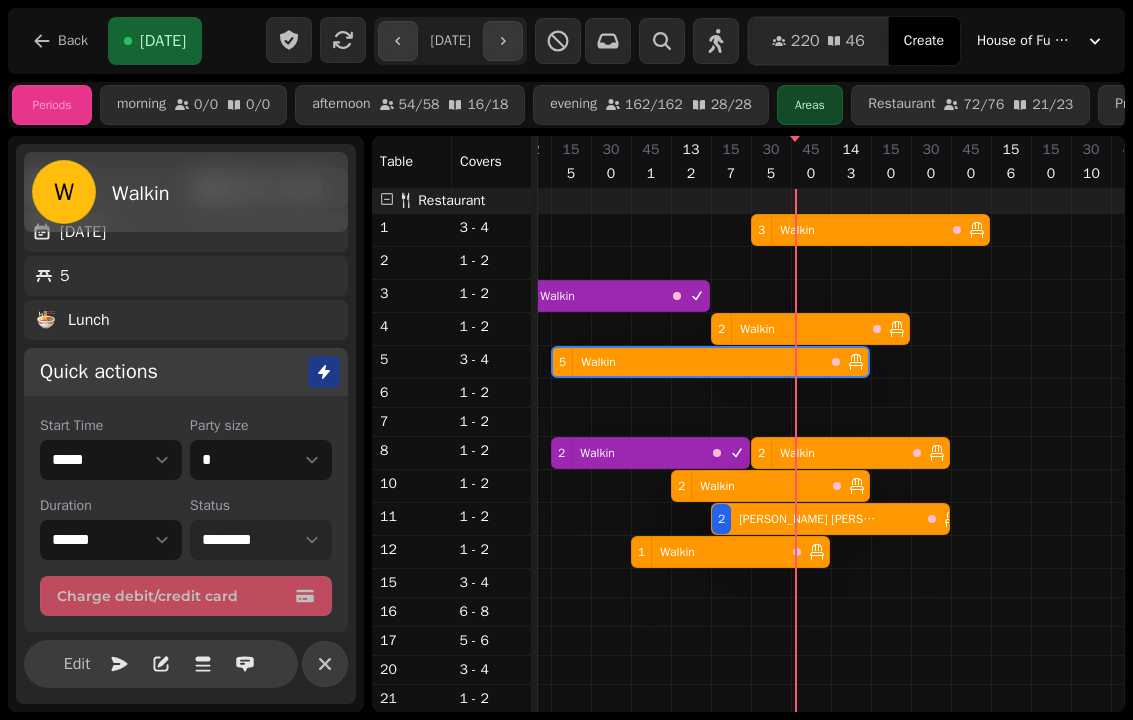 click on "**********" at bounding box center (261, 540) 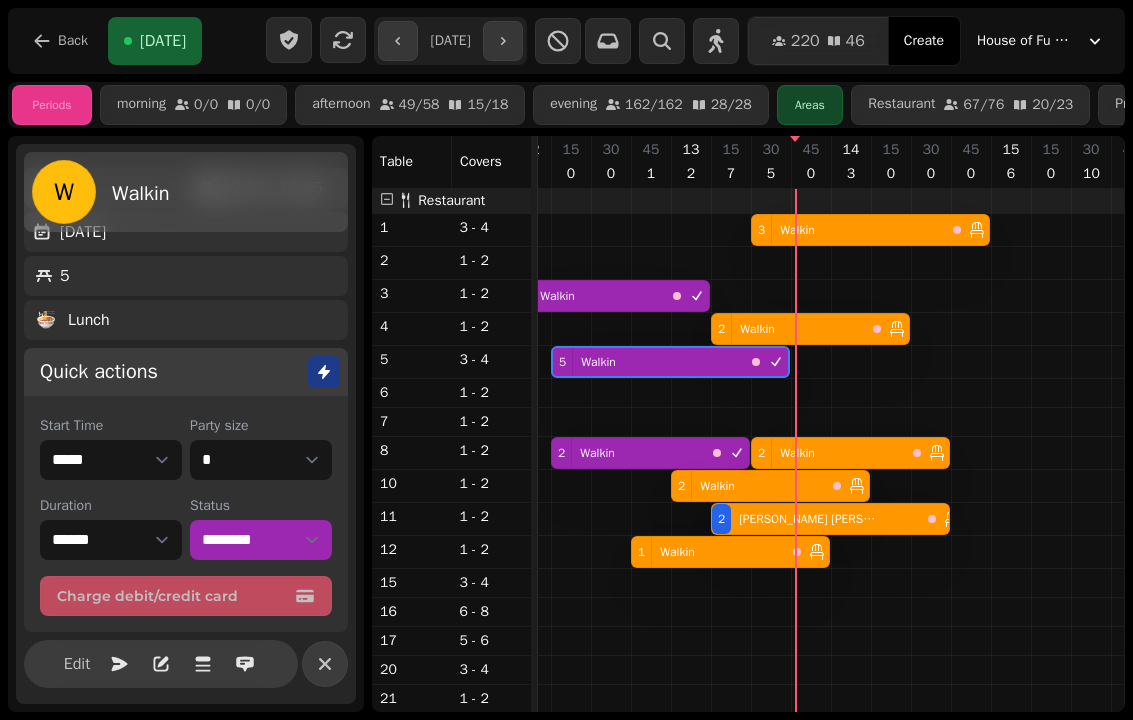click on "1 Walkin" at bounding box center [708, 552] 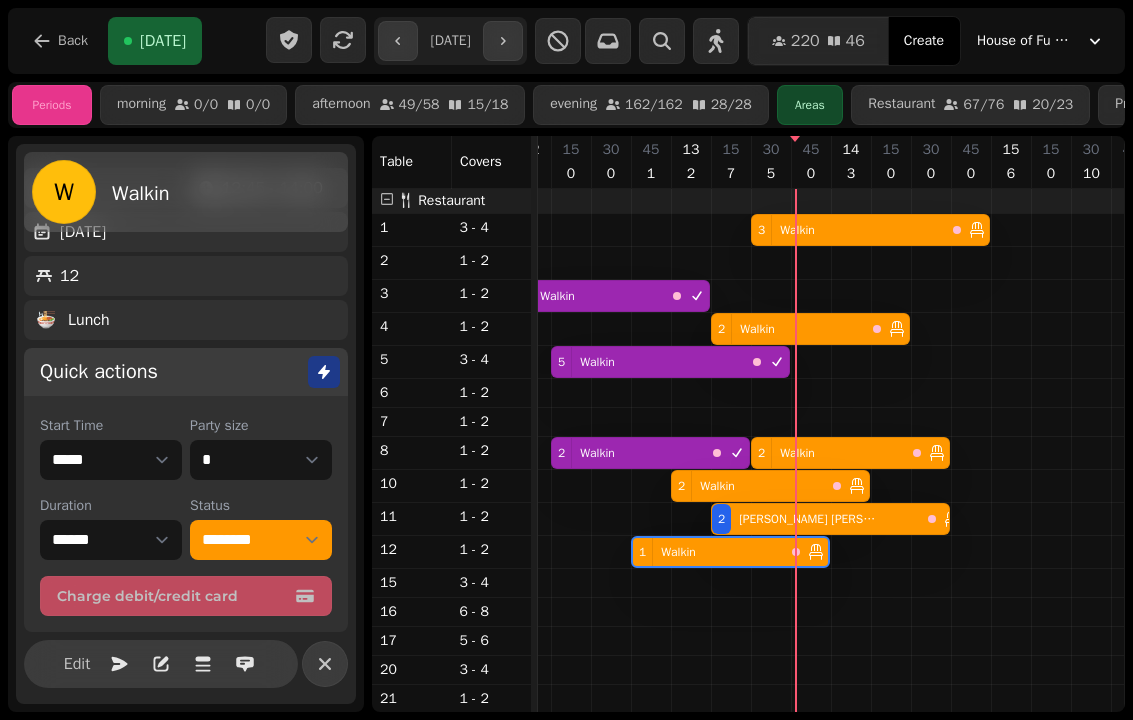 scroll, scrollTop: 0, scrollLeft: 2027, axis: horizontal 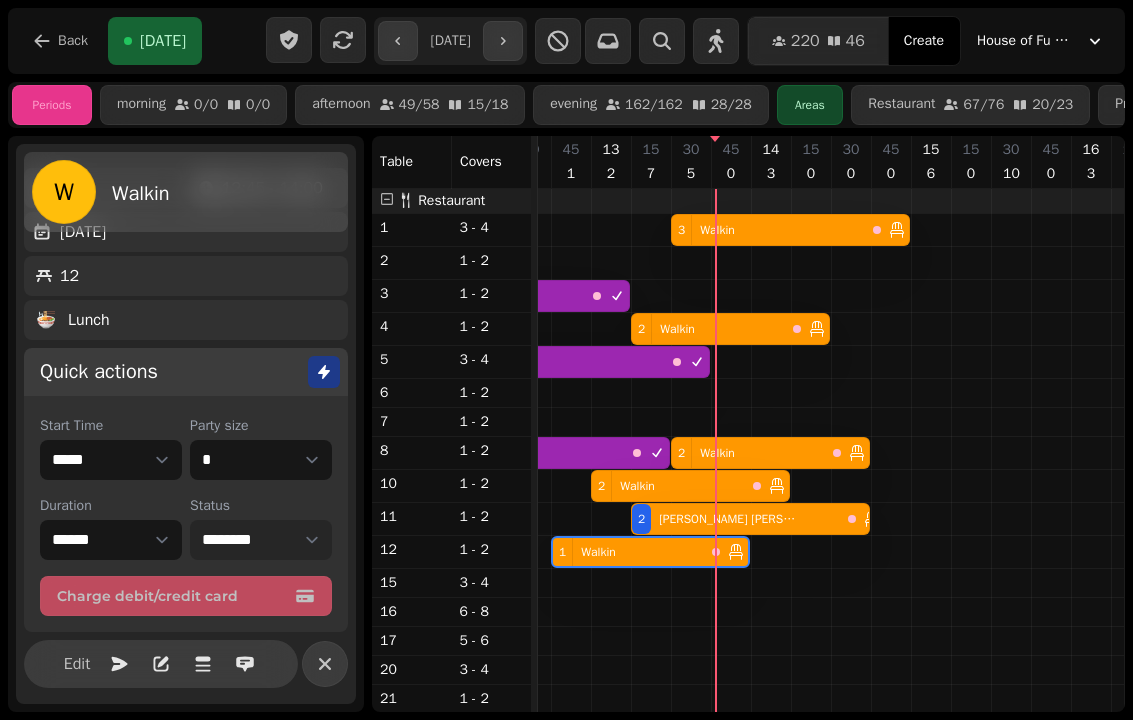 click on "**********" at bounding box center [261, 540] 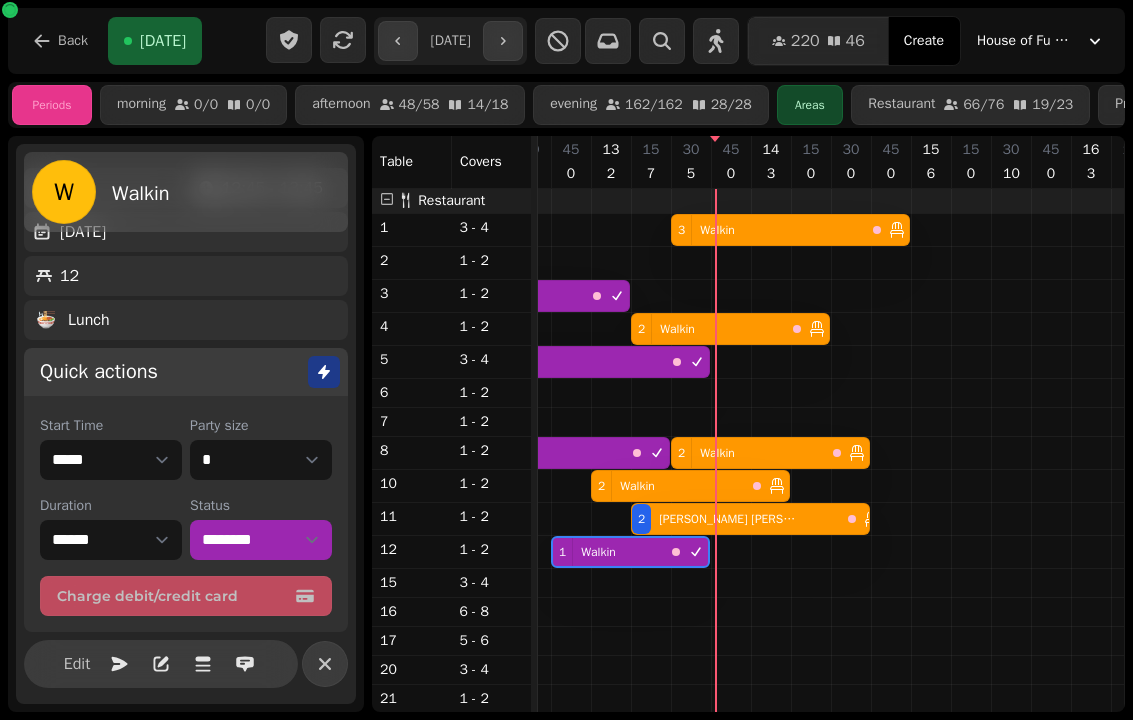 click at bounding box center [731, 1085] 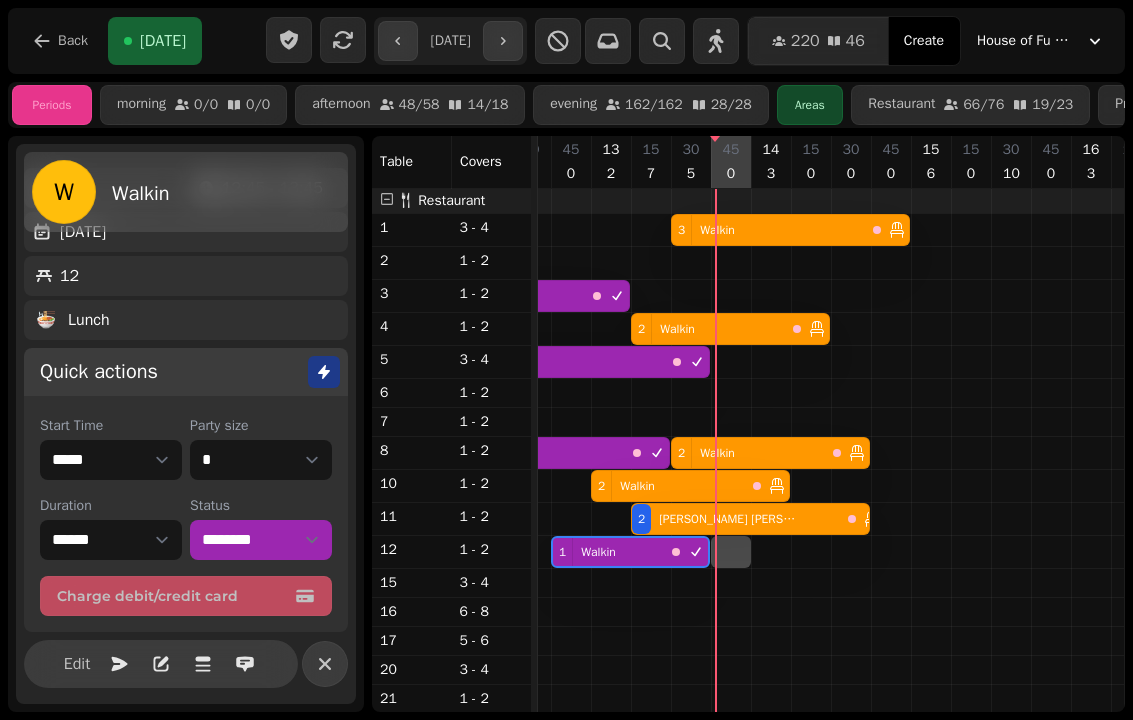 select on "*" 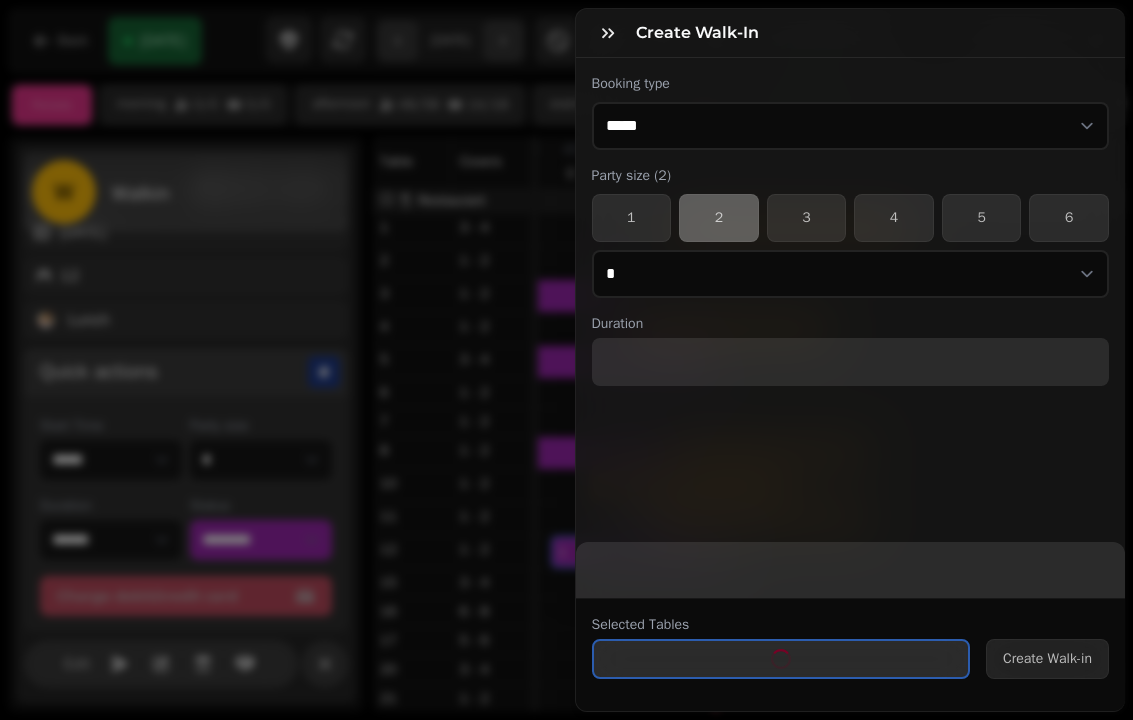 select on "****" 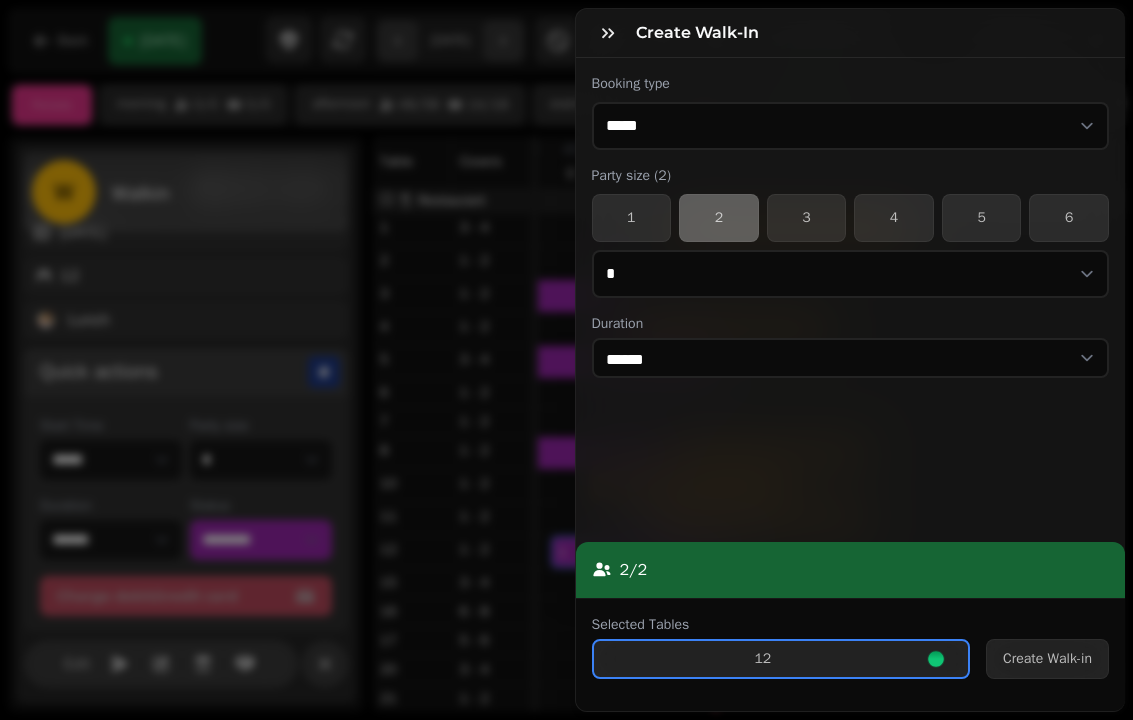 click on "Create Walk-in" at bounding box center [1047, 659] 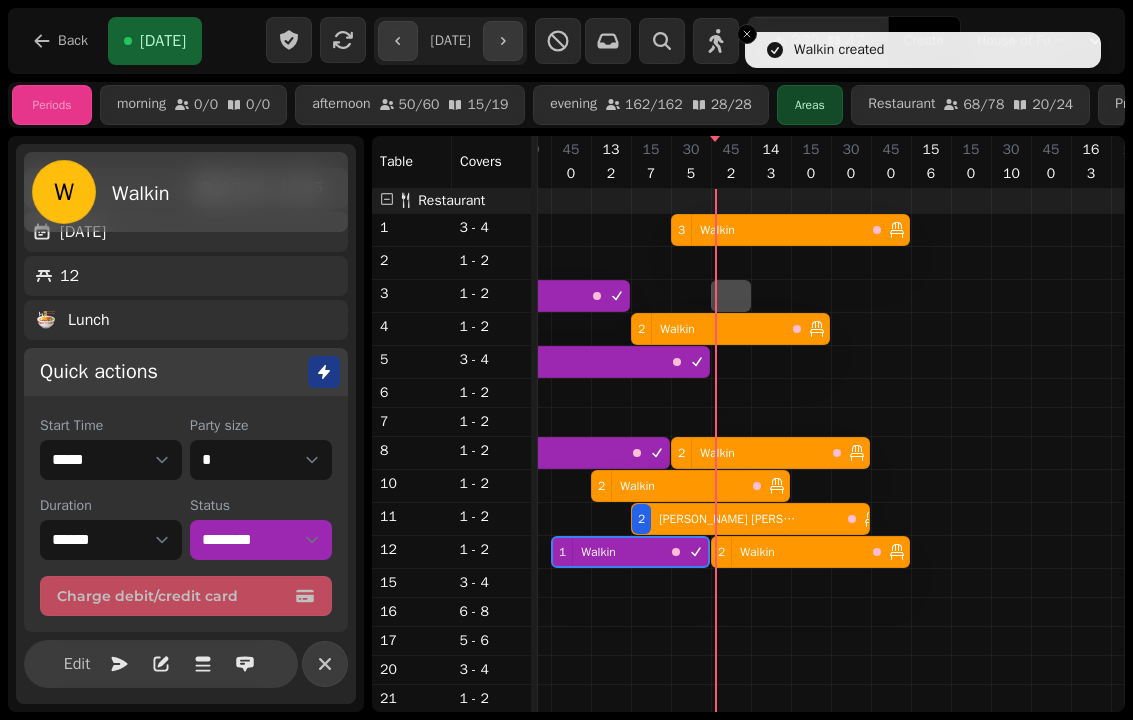 select on "*" 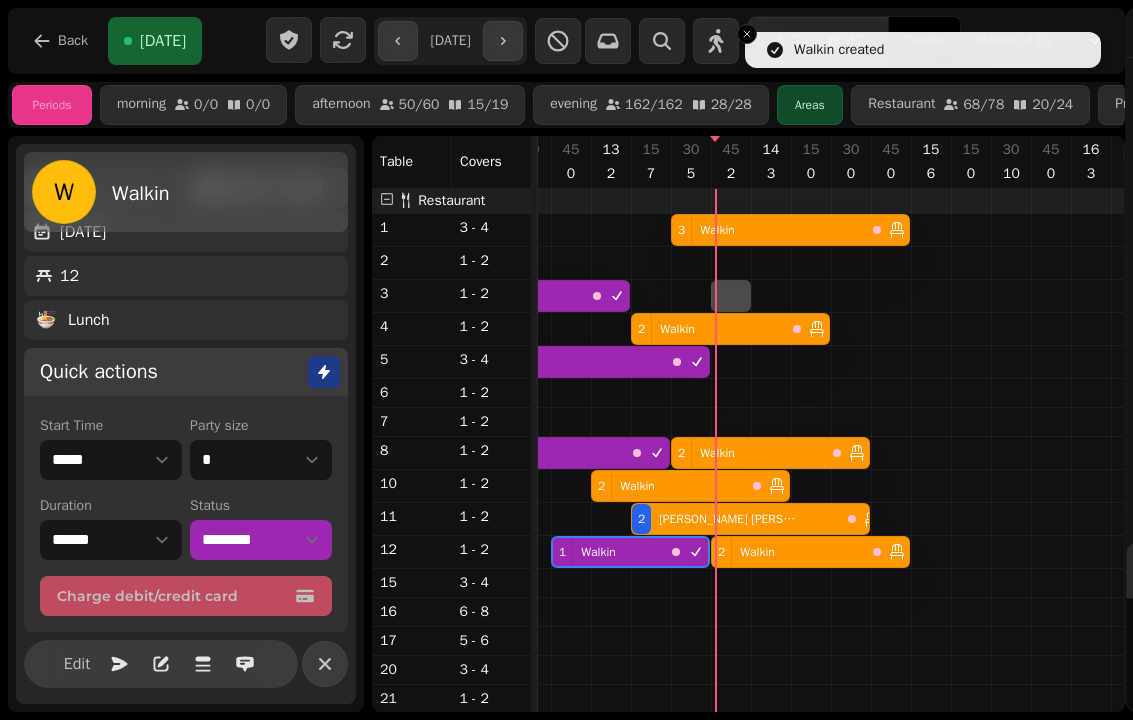 select on "****" 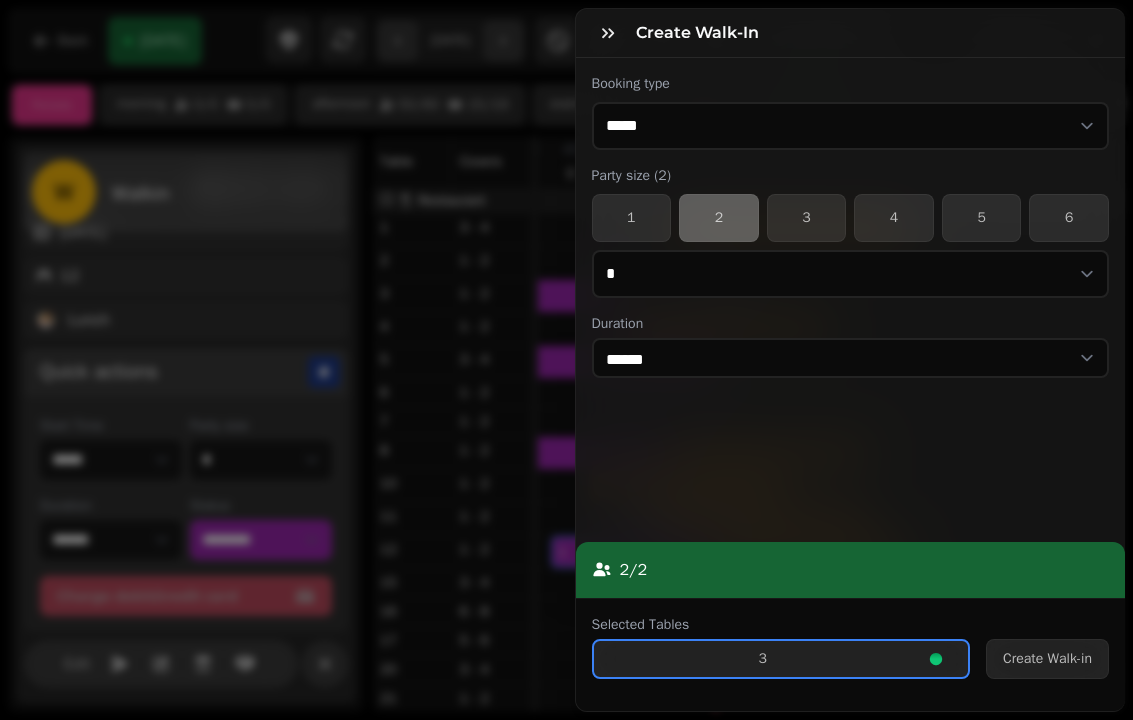 click on "Create Walk-in" at bounding box center (1047, 659) 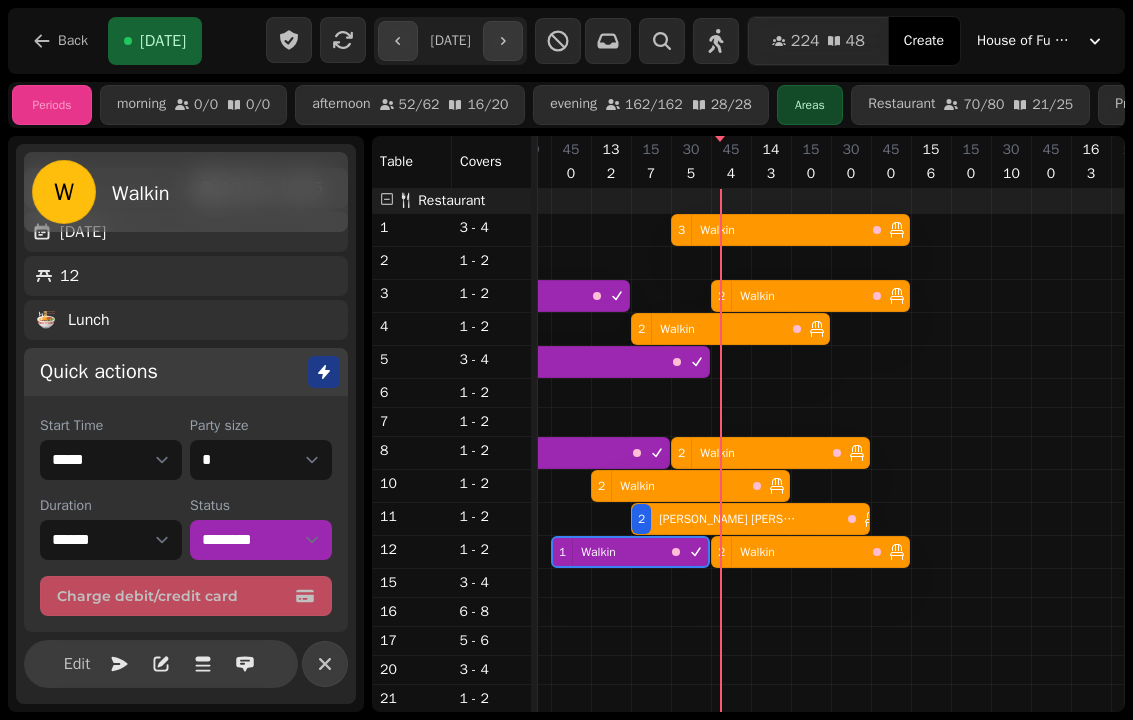 scroll, scrollTop: 809, scrollLeft: 2009, axis: both 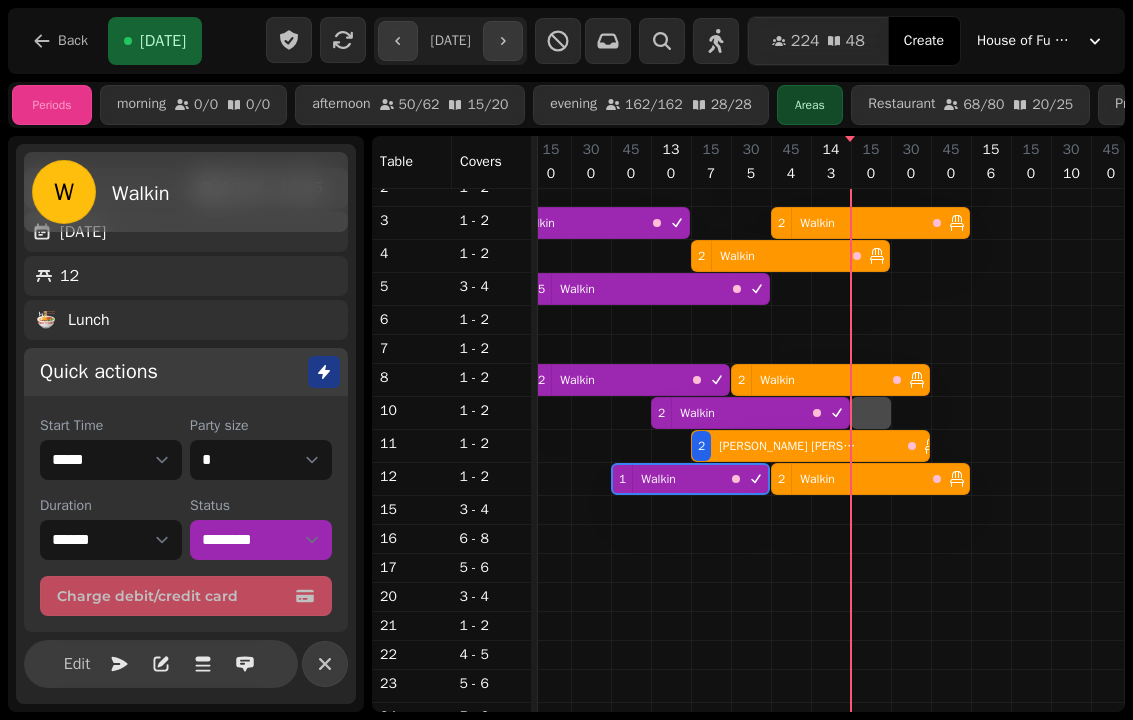 select on "*" 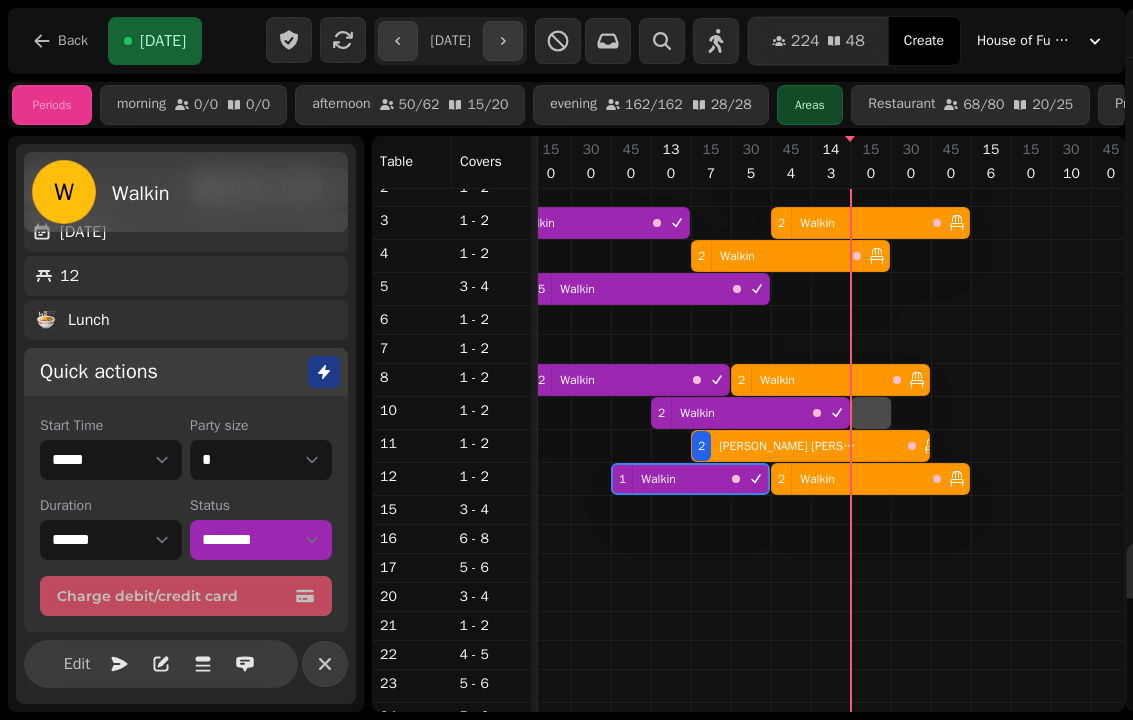 select on "****" 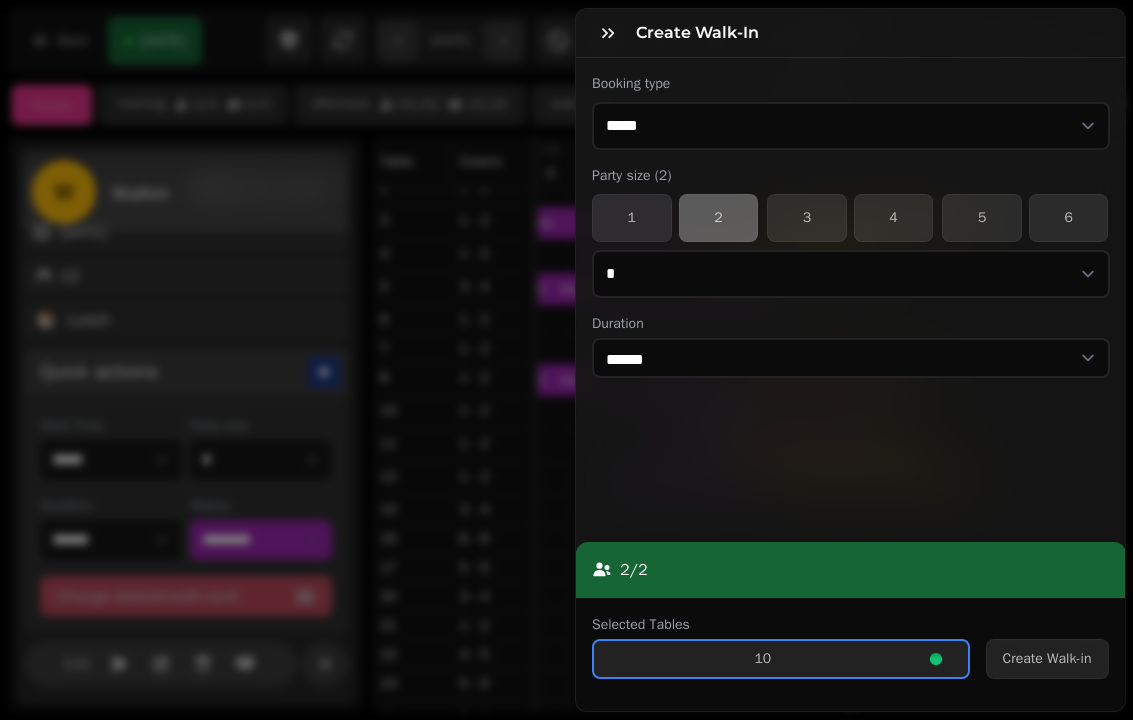 click on "Create Walk-in" at bounding box center [1047, 659] 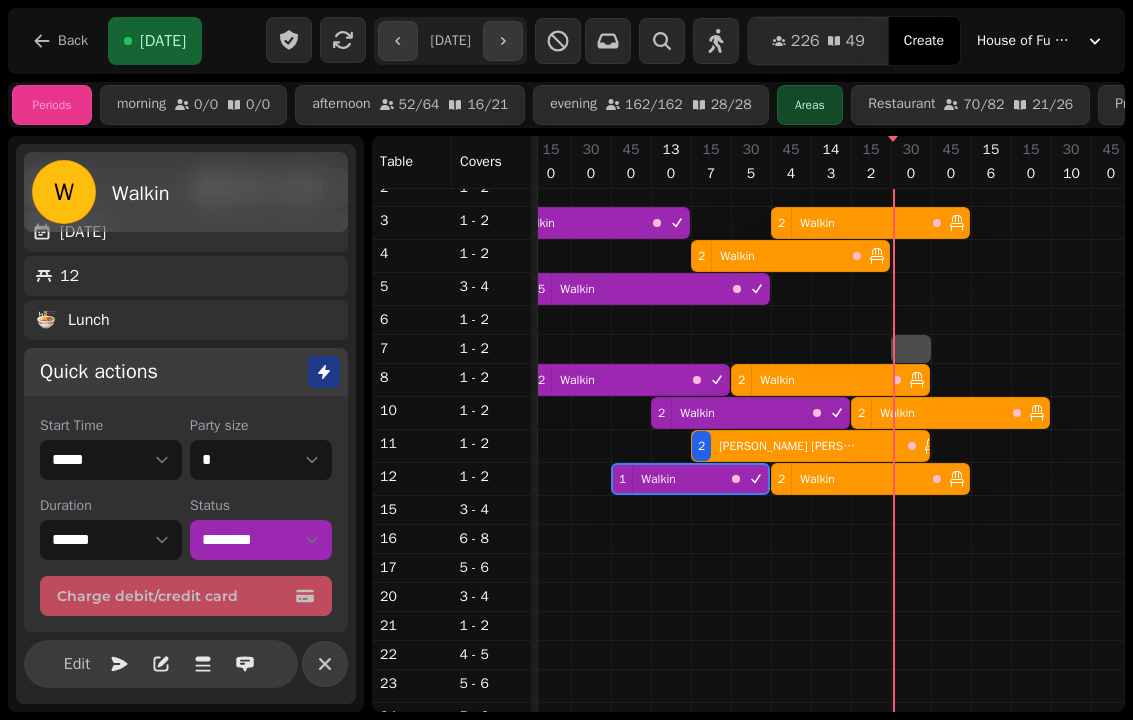 select on "*" 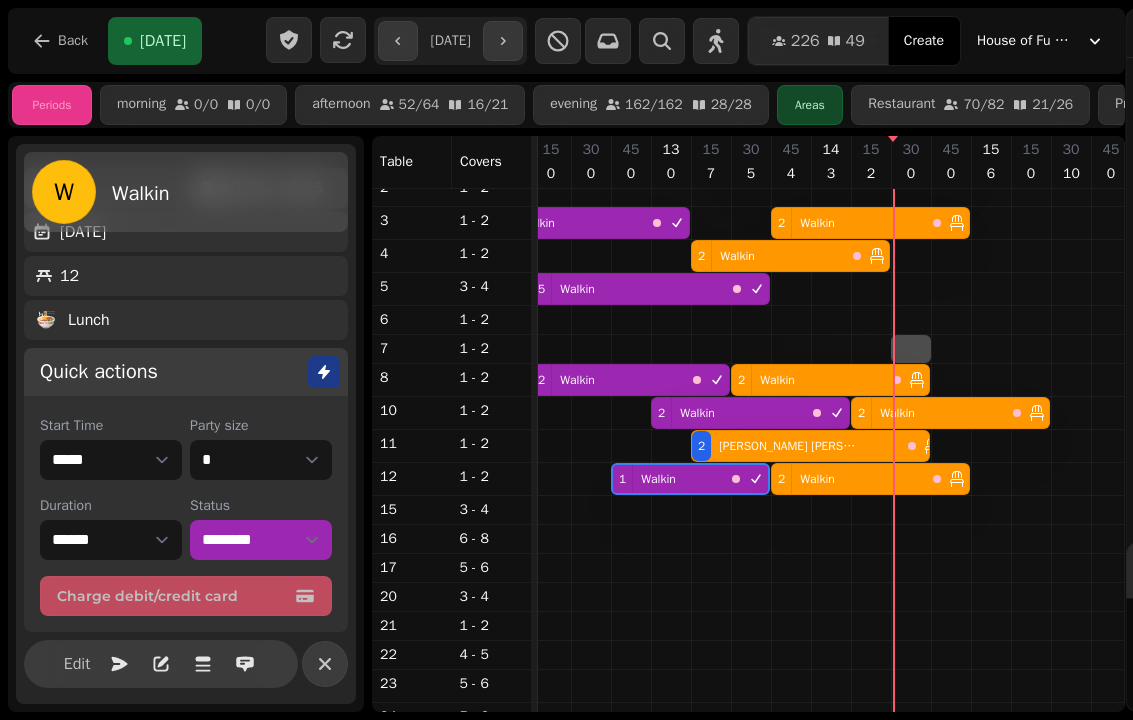select on "****" 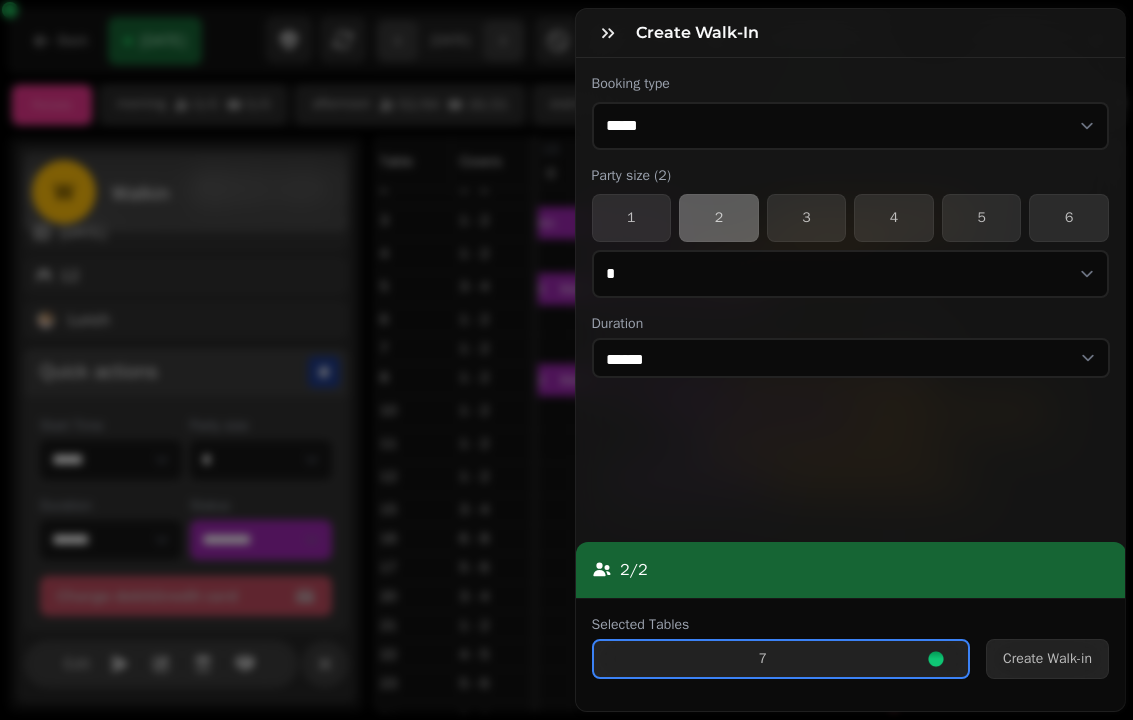 click on "Create Walk-in" at bounding box center [1047, 659] 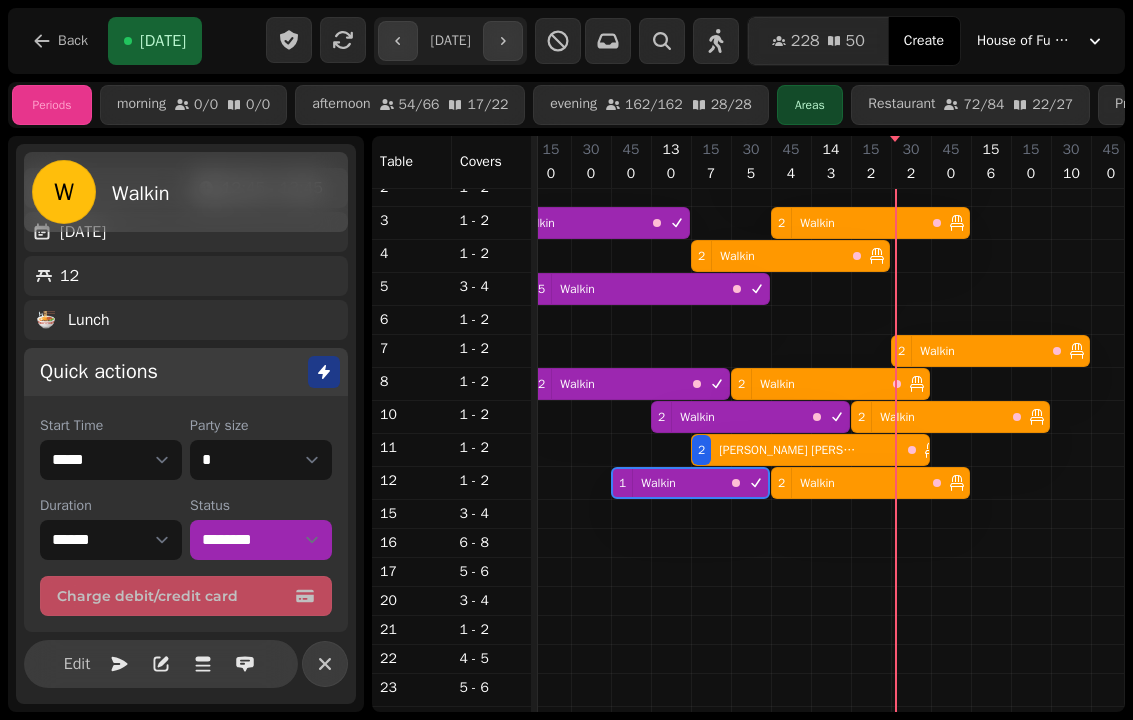 click at bounding box center [343, 40] 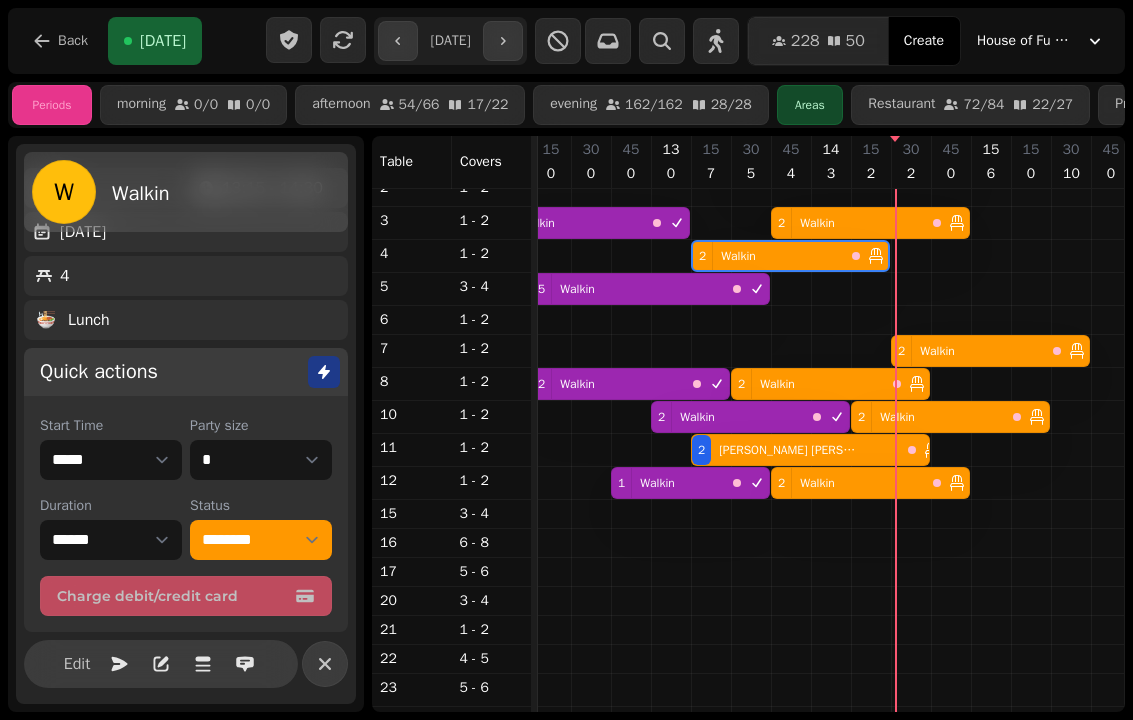 scroll, scrollTop: 0, scrollLeft: 2107, axis: horizontal 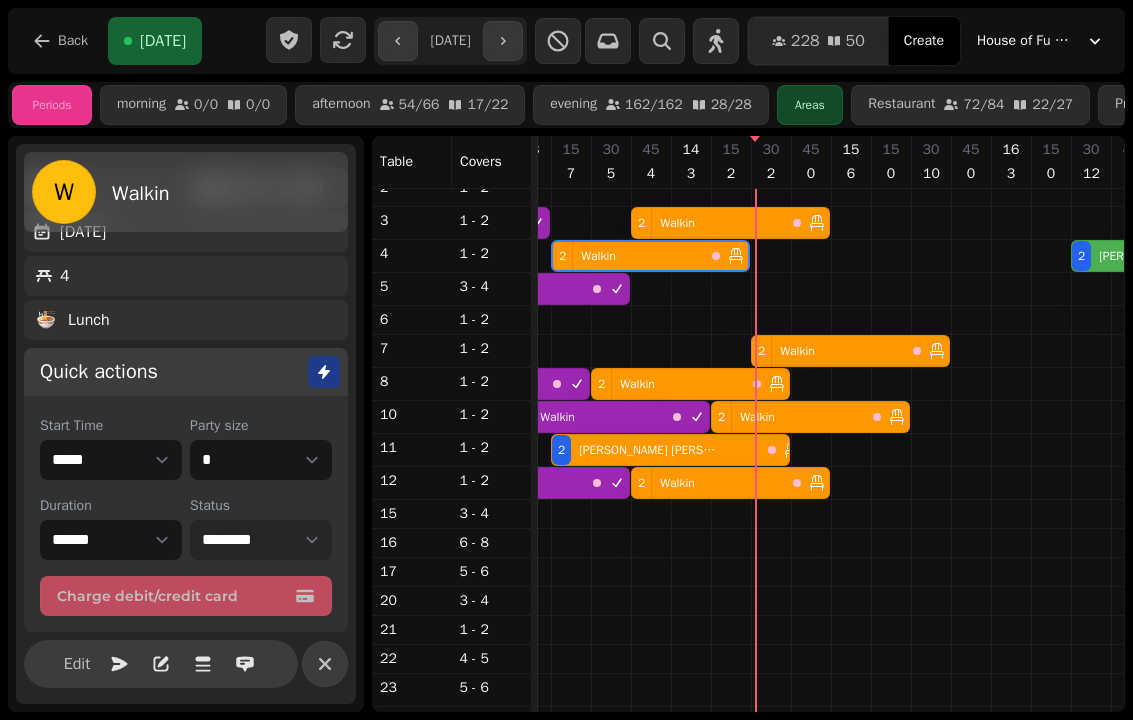 click on "**********" at bounding box center (261, 540) 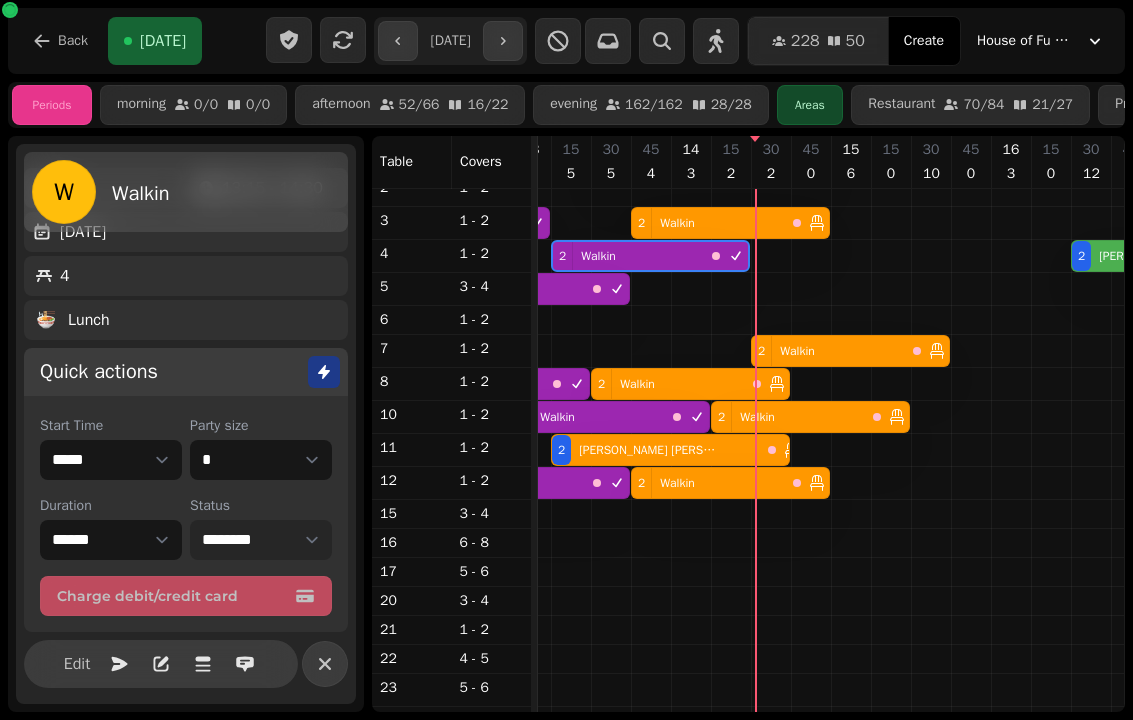 scroll, scrollTop: 0, scrollLeft: 2081, axis: horizontal 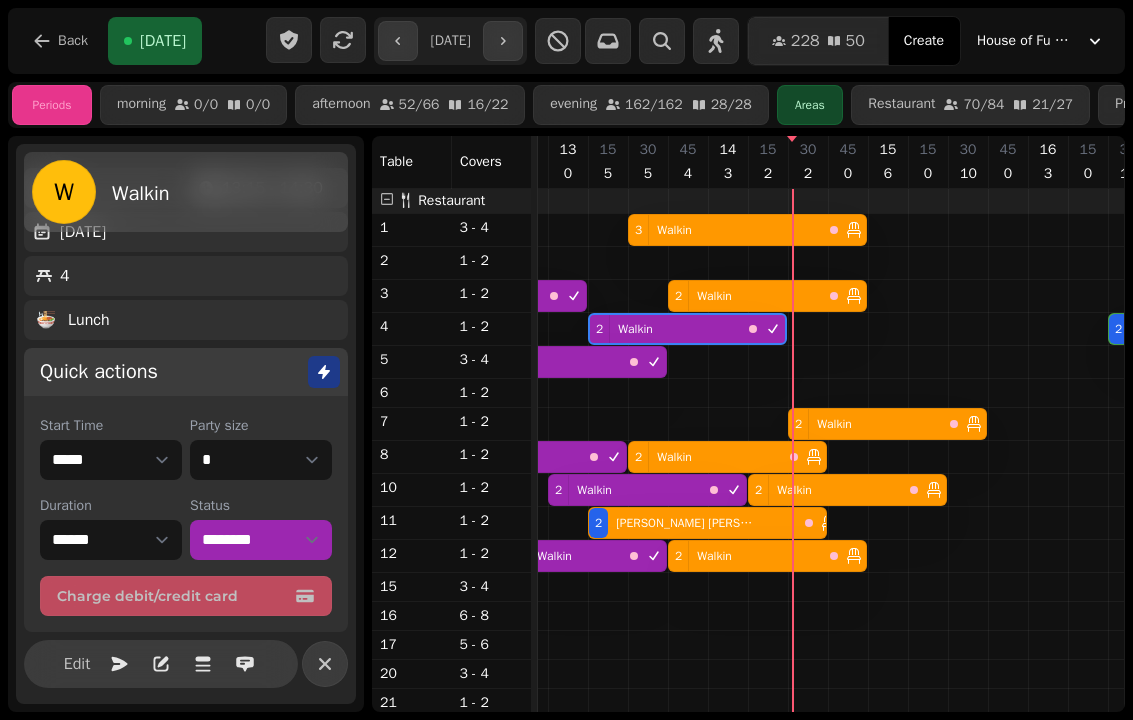 click on "2 Walkin" at bounding box center [705, 457] 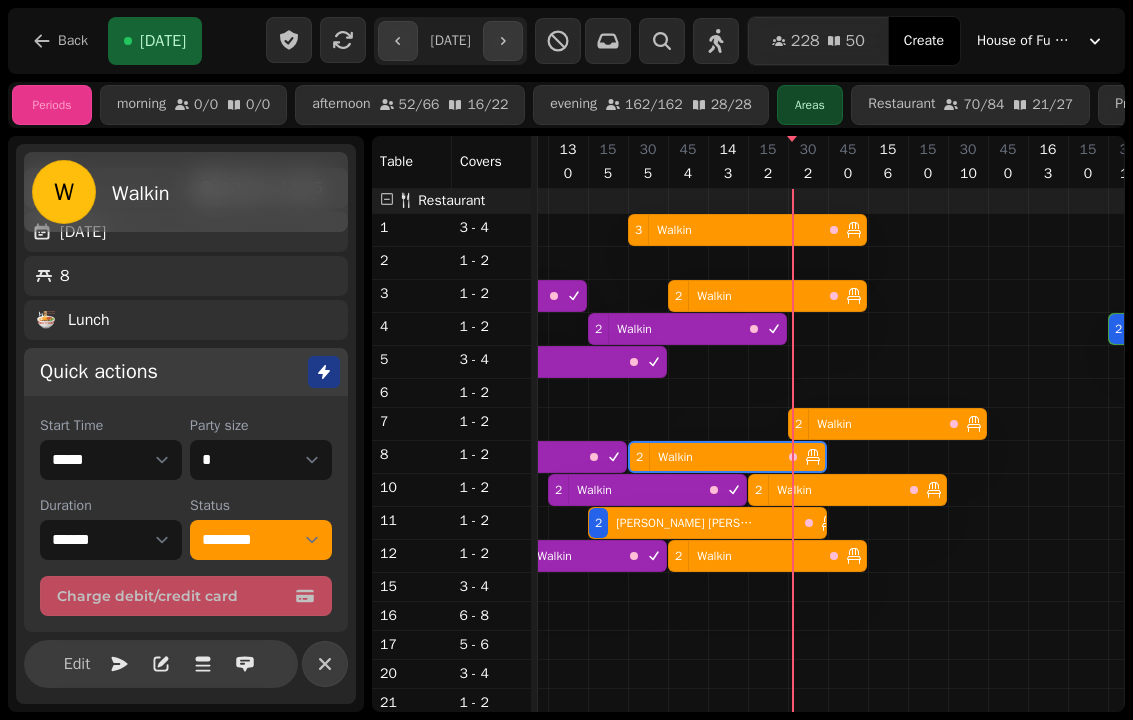 scroll, scrollTop: 0, scrollLeft: 2147, axis: horizontal 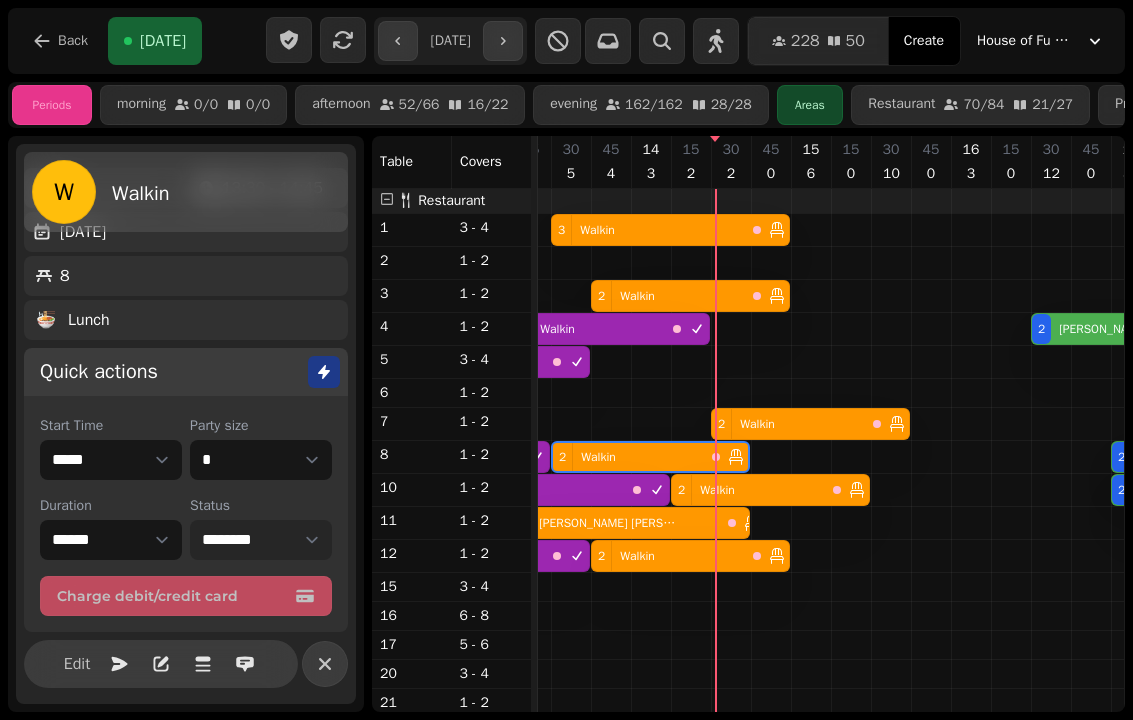 click on "**********" at bounding box center [261, 540] 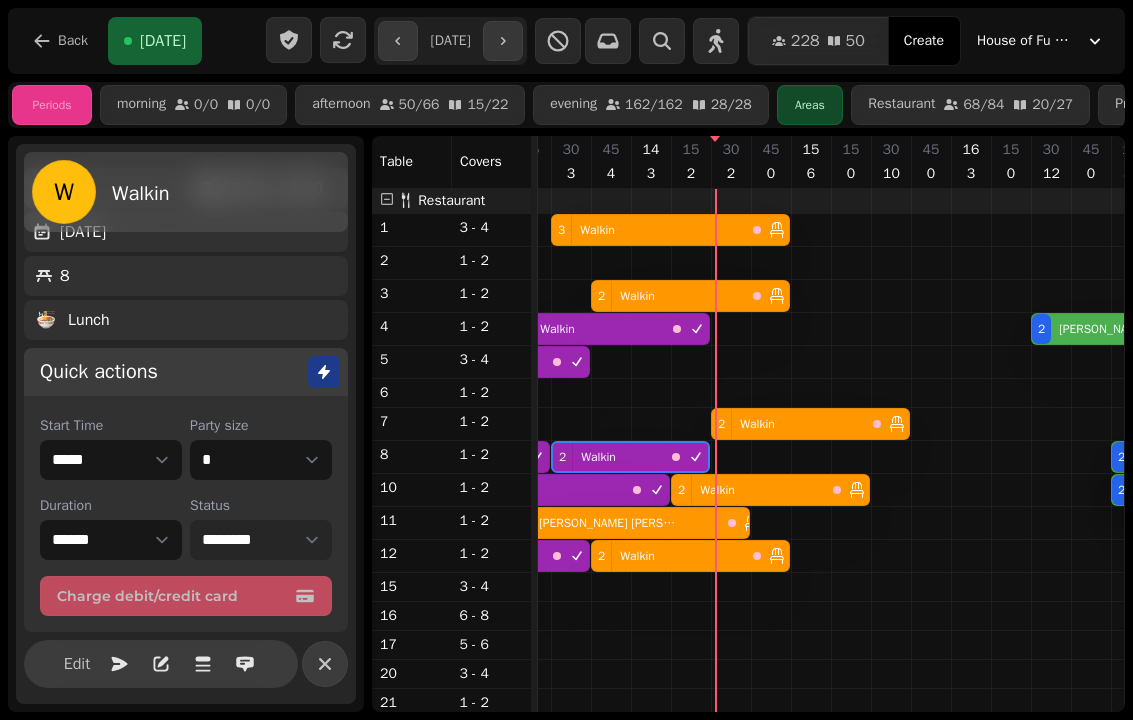 scroll, scrollTop: 3, scrollLeft: 2121, axis: both 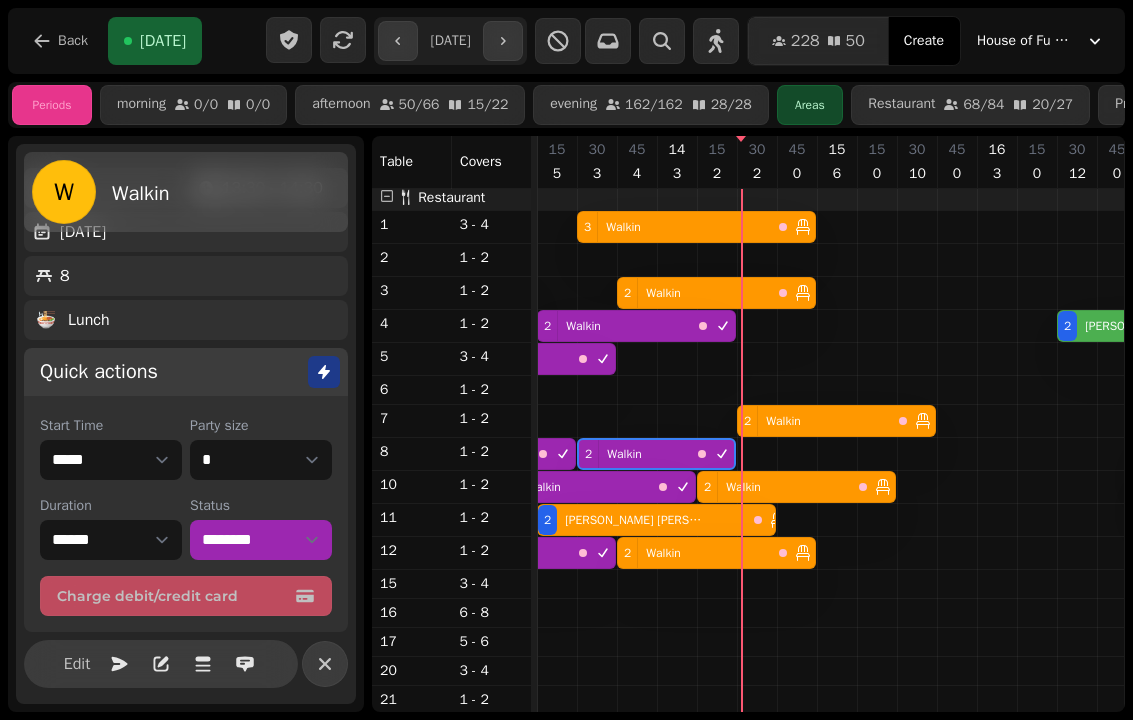 click on "2 Corey   Mcclean" at bounding box center [642, 520] 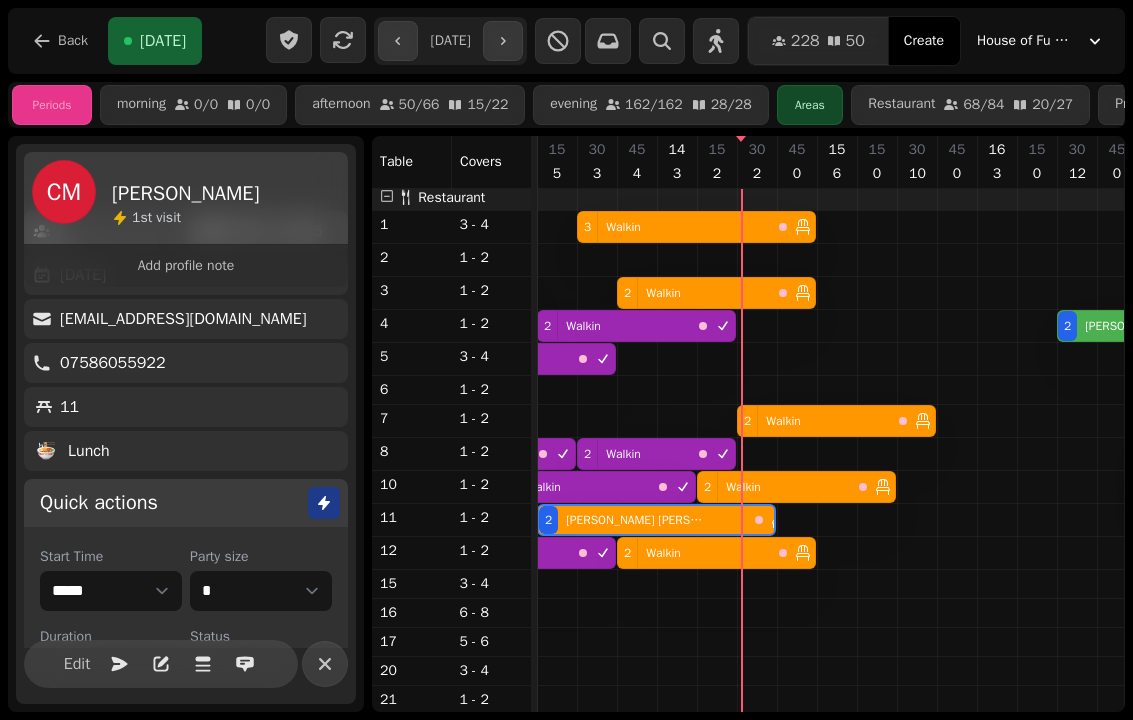 scroll, scrollTop: 0, scrollLeft: 2107, axis: horizontal 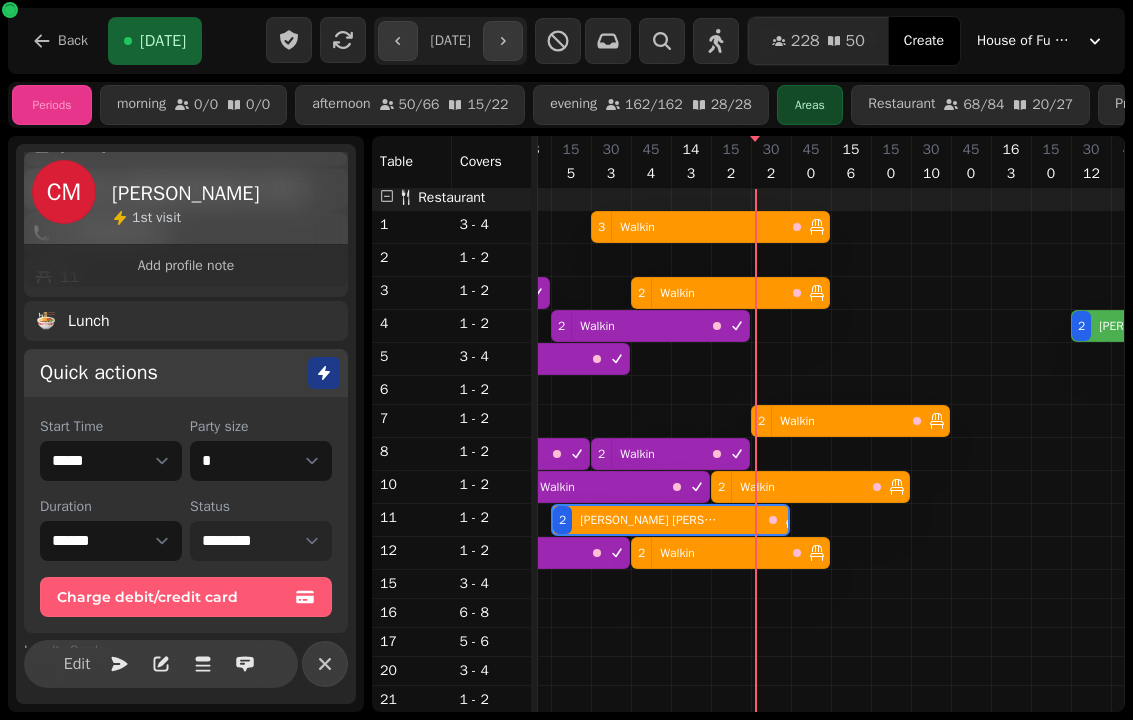 click on "**********" at bounding box center [261, 541] 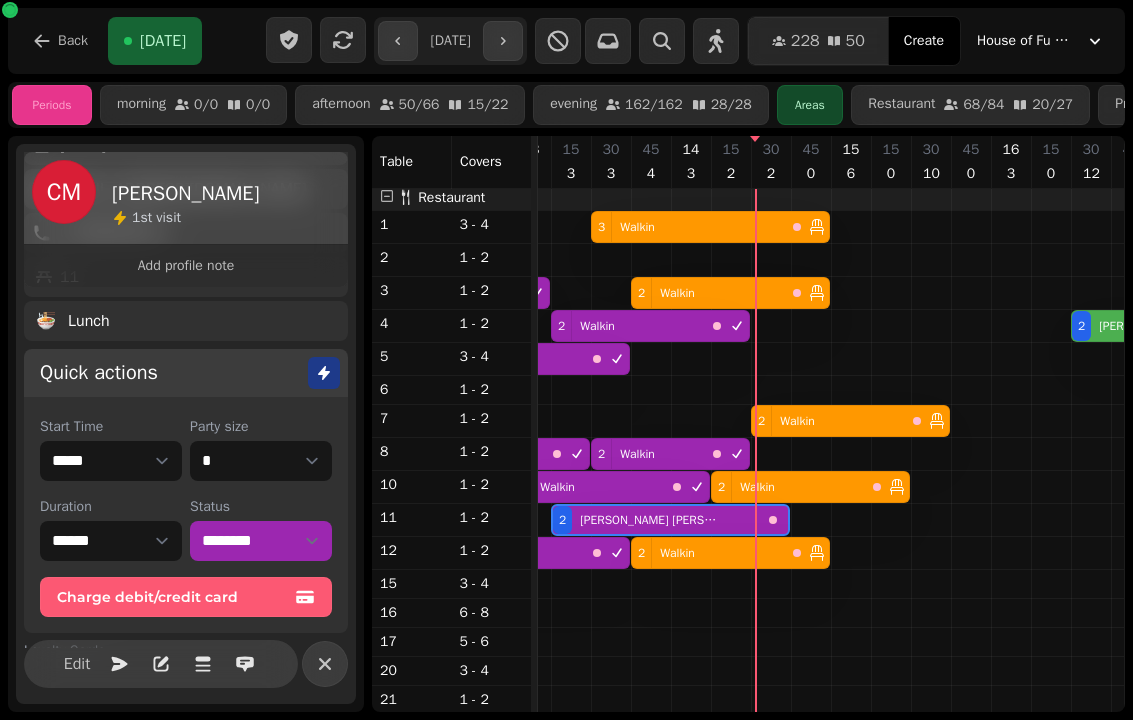 click on "2 Walkin" at bounding box center (708, 553) 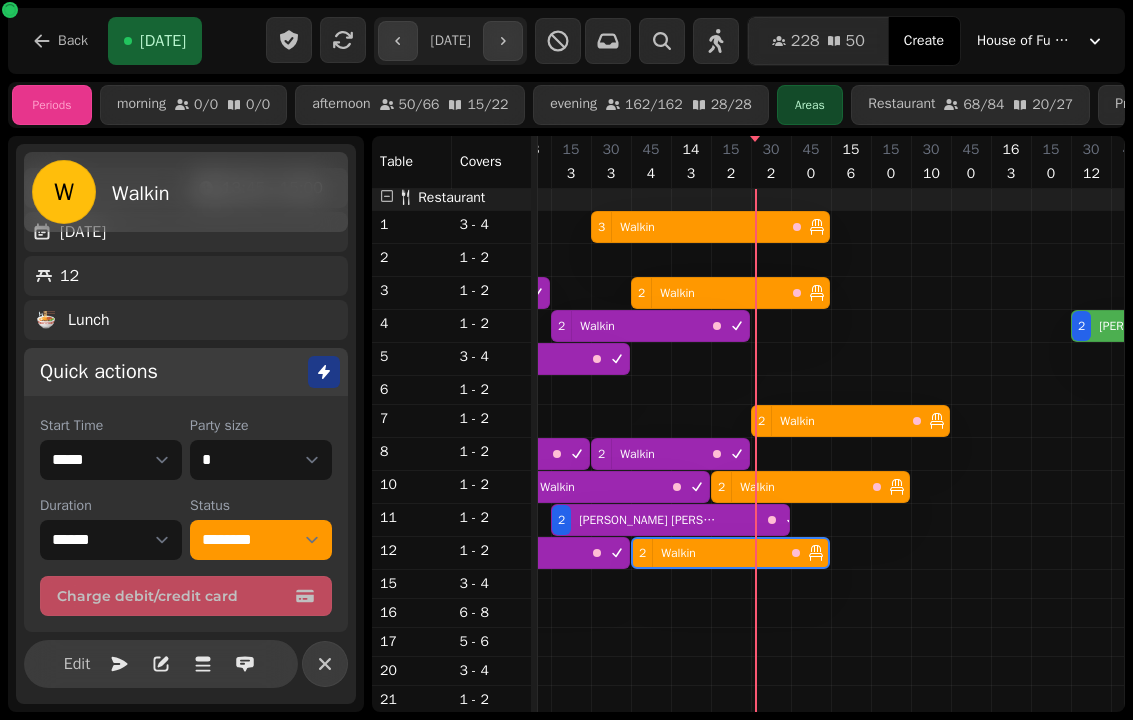 scroll, scrollTop: 84, scrollLeft: 0, axis: vertical 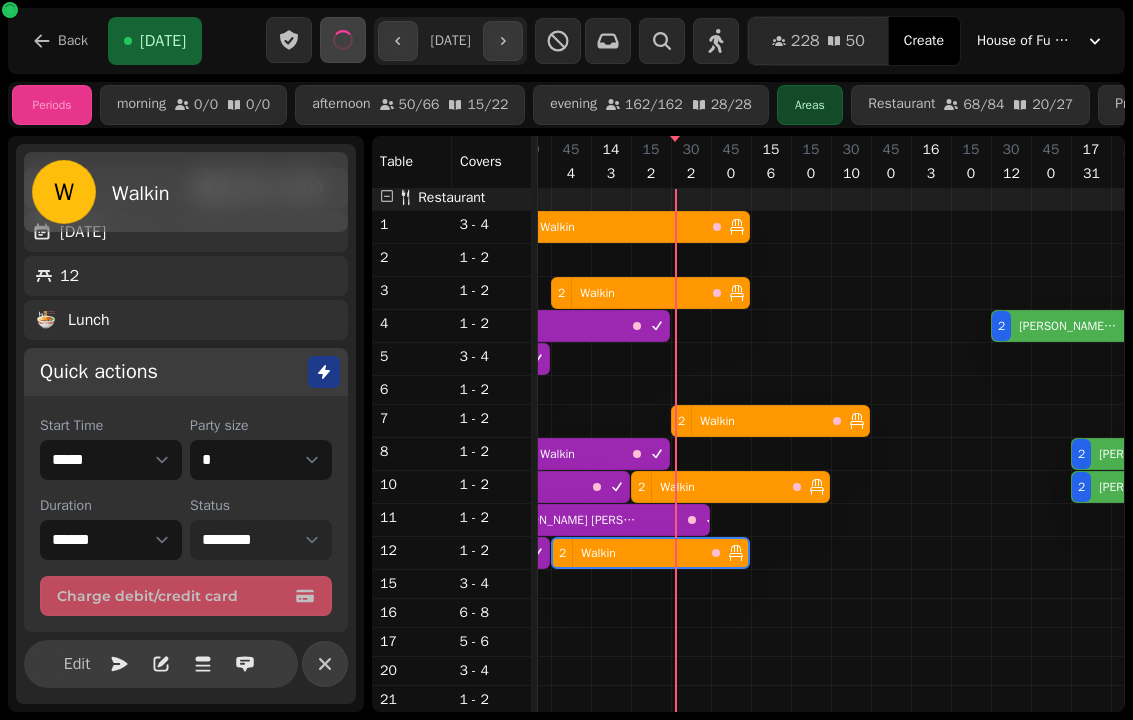 click on "**********" at bounding box center (261, 540) 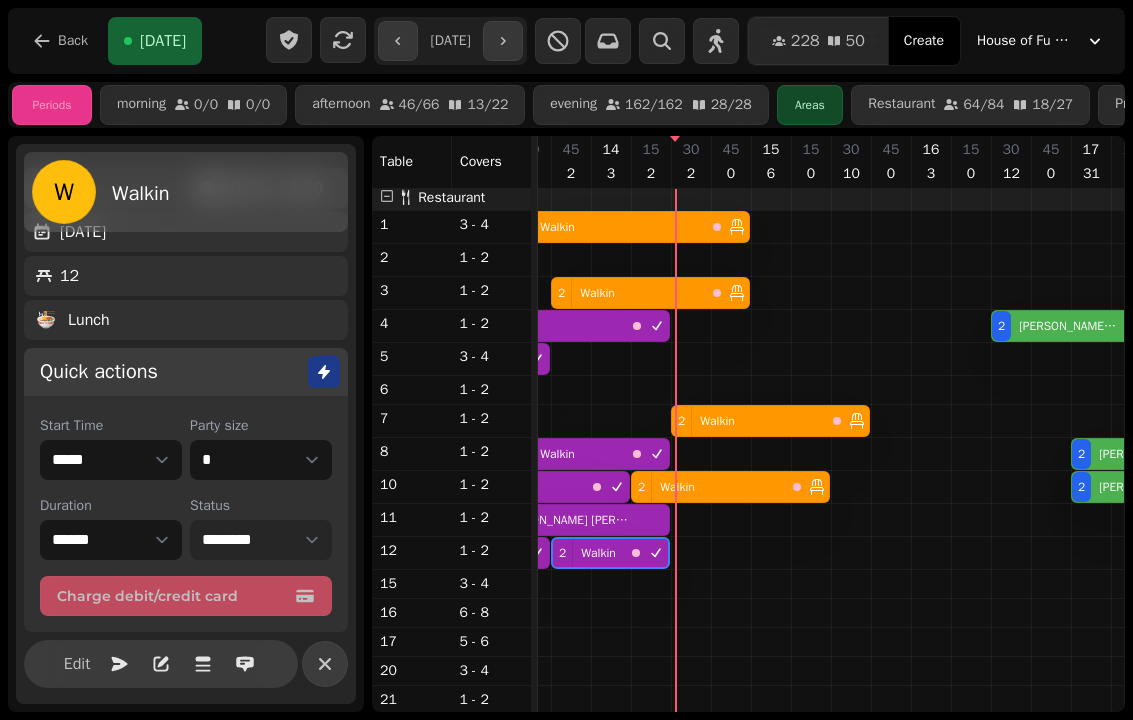 scroll, scrollTop: 1222, scrollLeft: 1526, axis: both 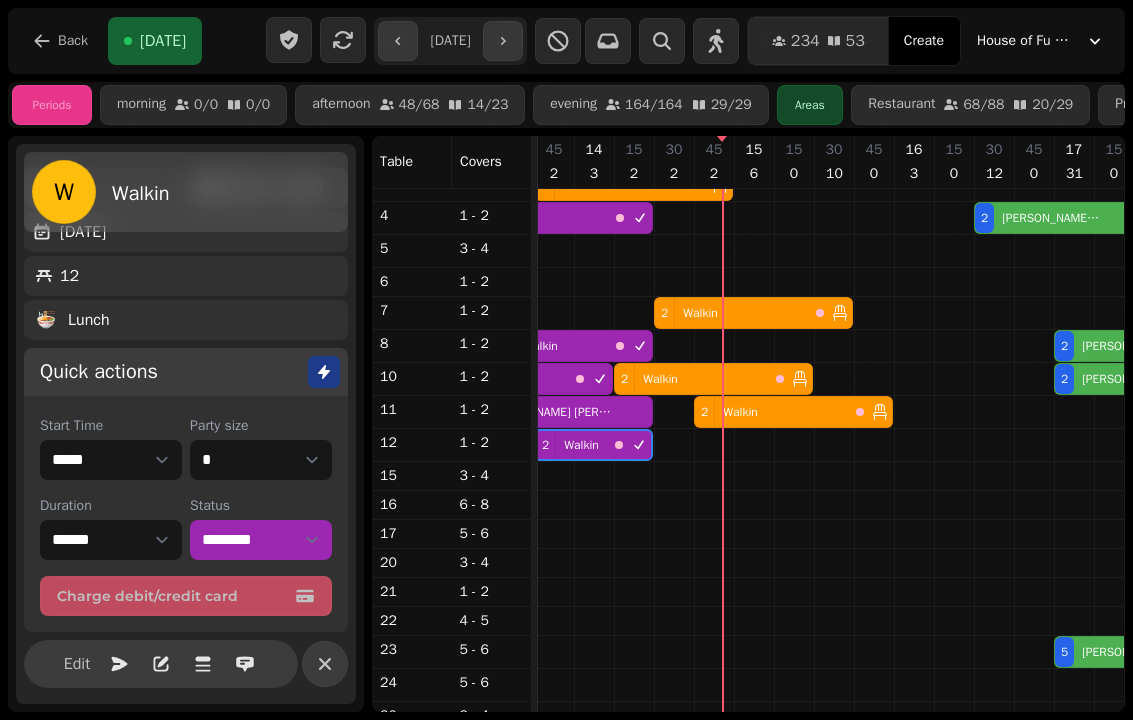 click on "2" at bounding box center (665, 313) 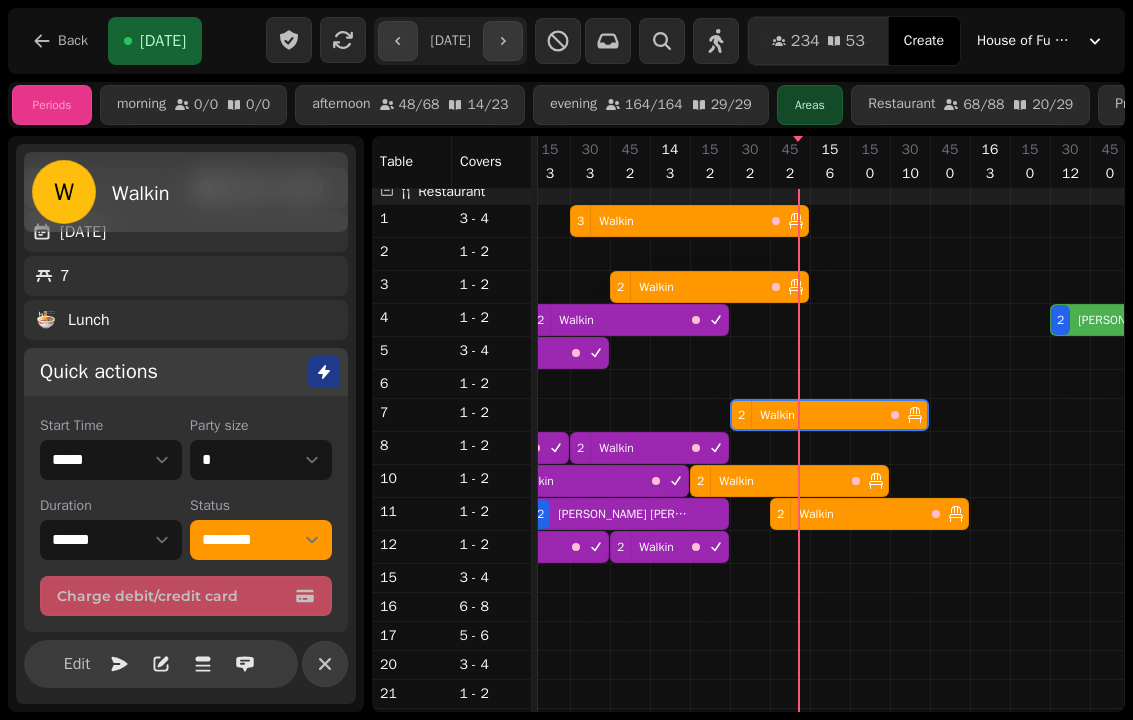 click on "2 Walkin" at bounding box center [687, 287] 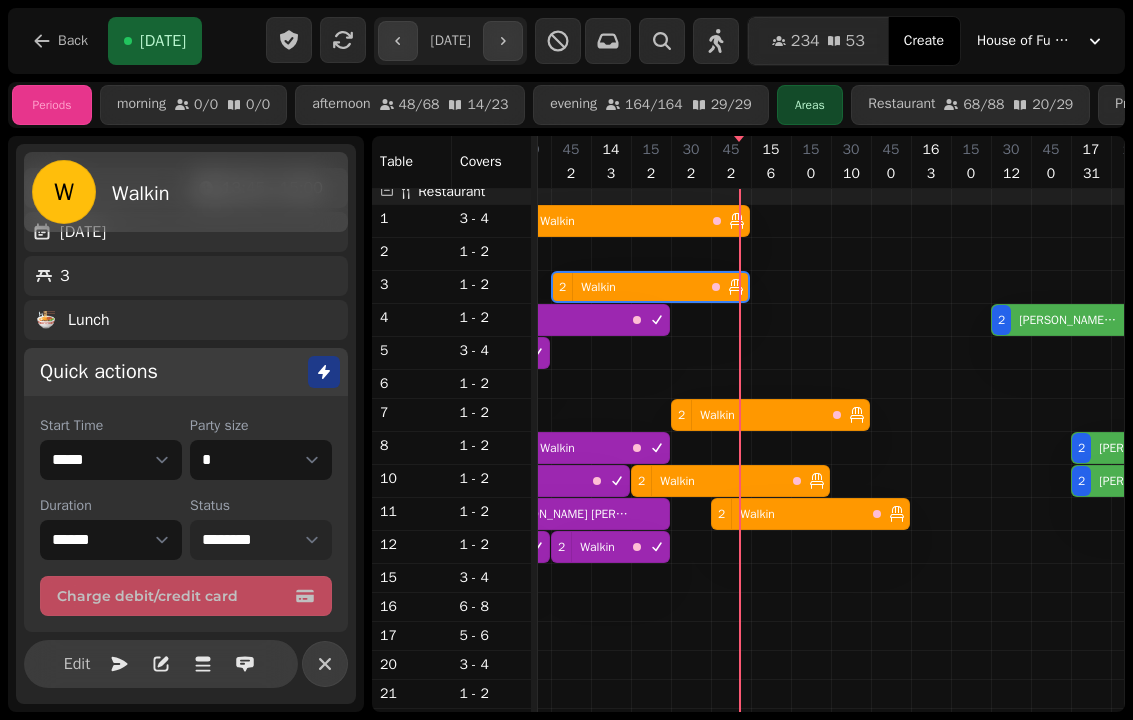 click on "**********" at bounding box center (261, 540) 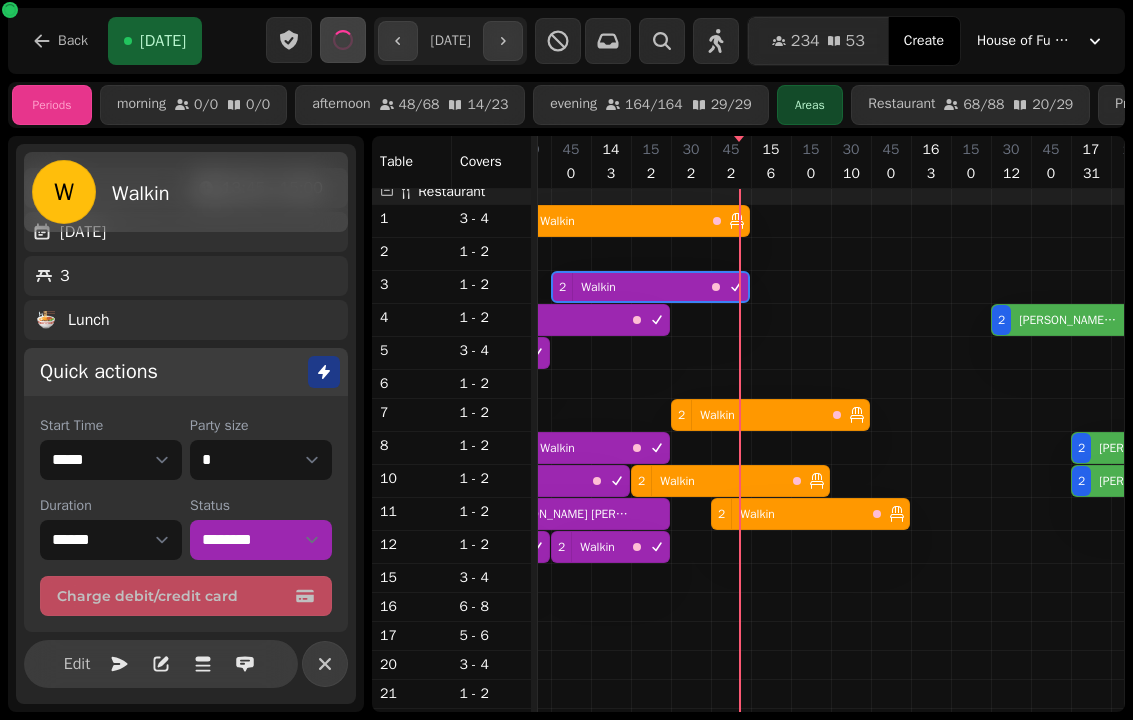 click on "3 Walkin" at bounding box center [608, 221] 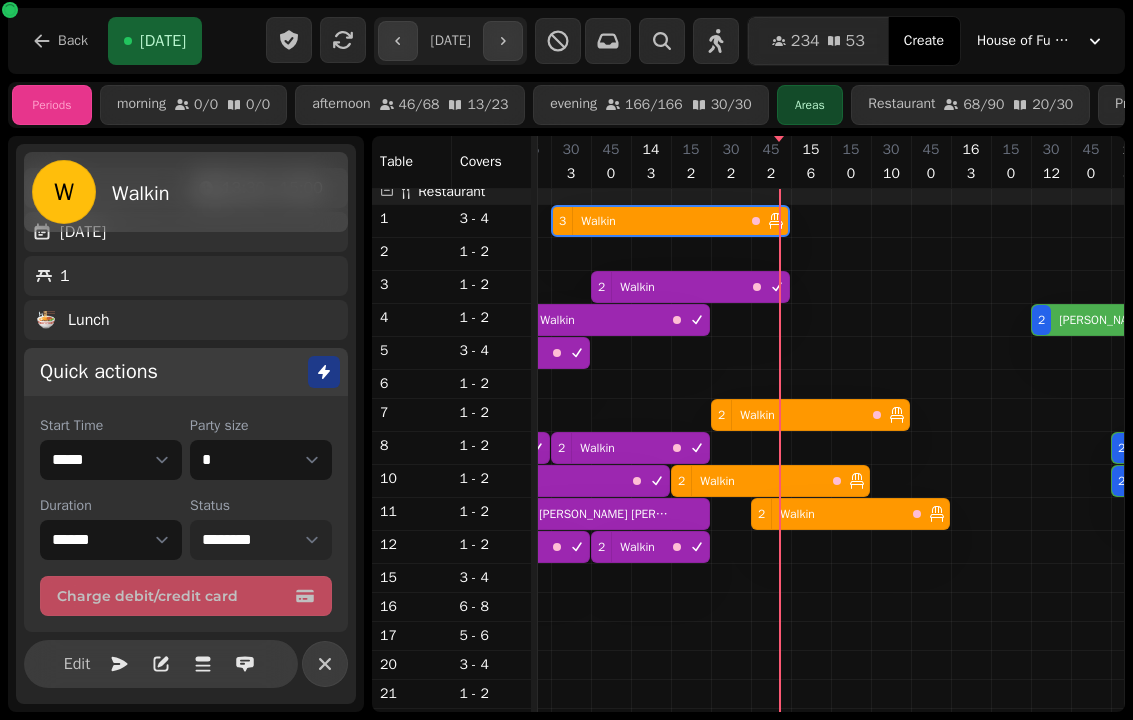click on "**********" at bounding box center [261, 540] 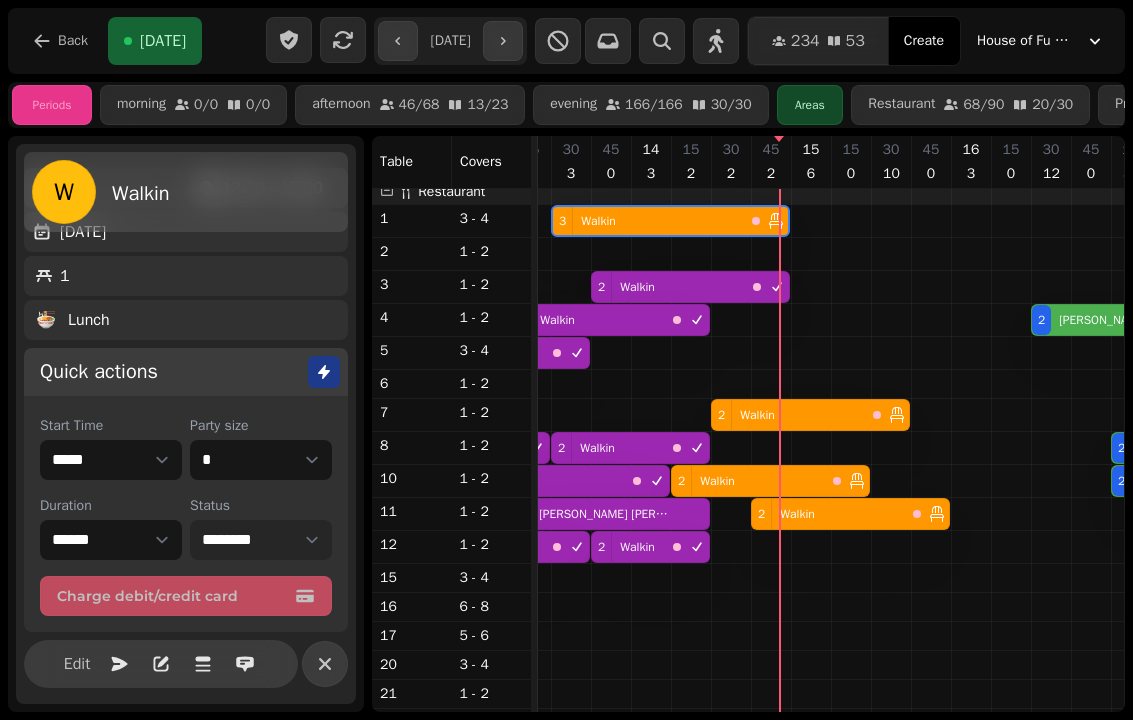 select on "********" 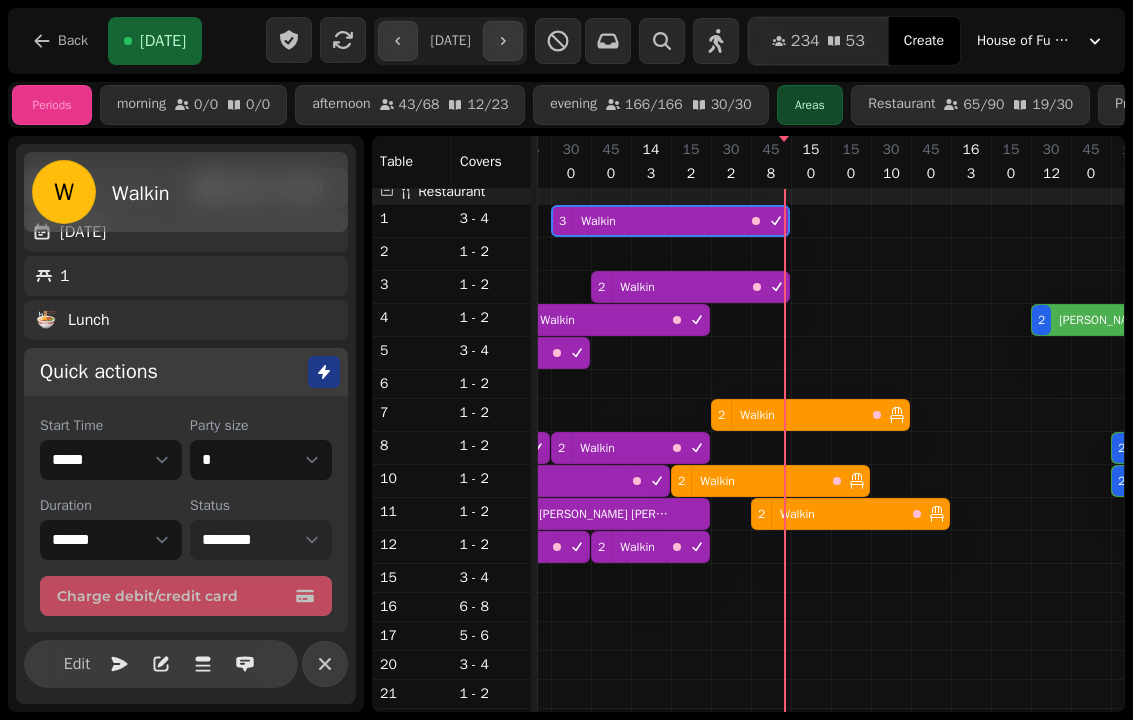 scroll, scrollTop: 0, scrollLeft: 2169, axis: horizontal 